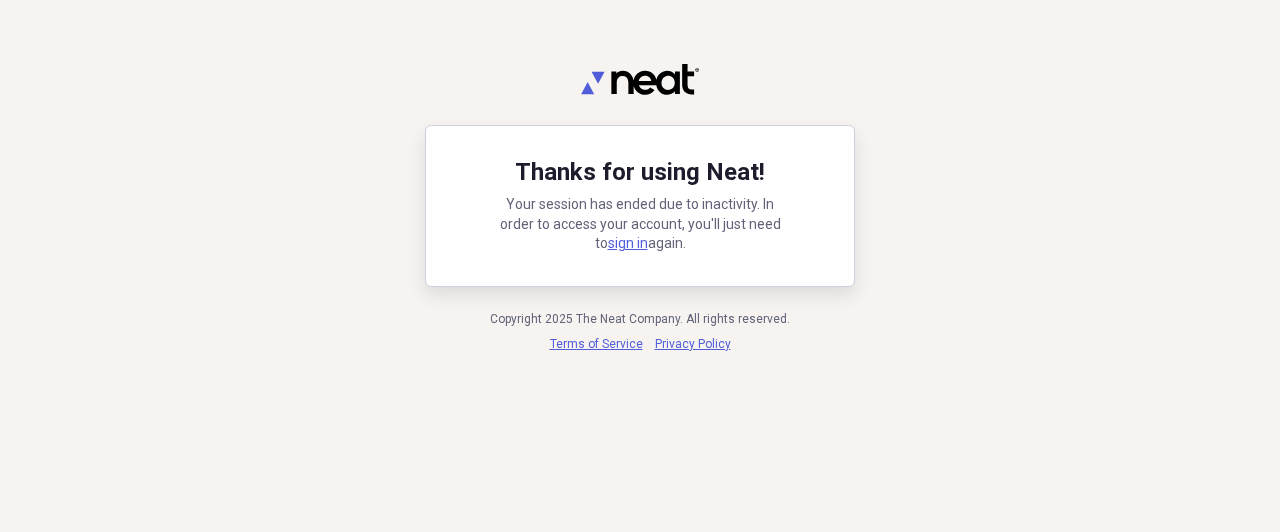 scroll, scrollTop: 0, scrollLeft: 0, axis: both 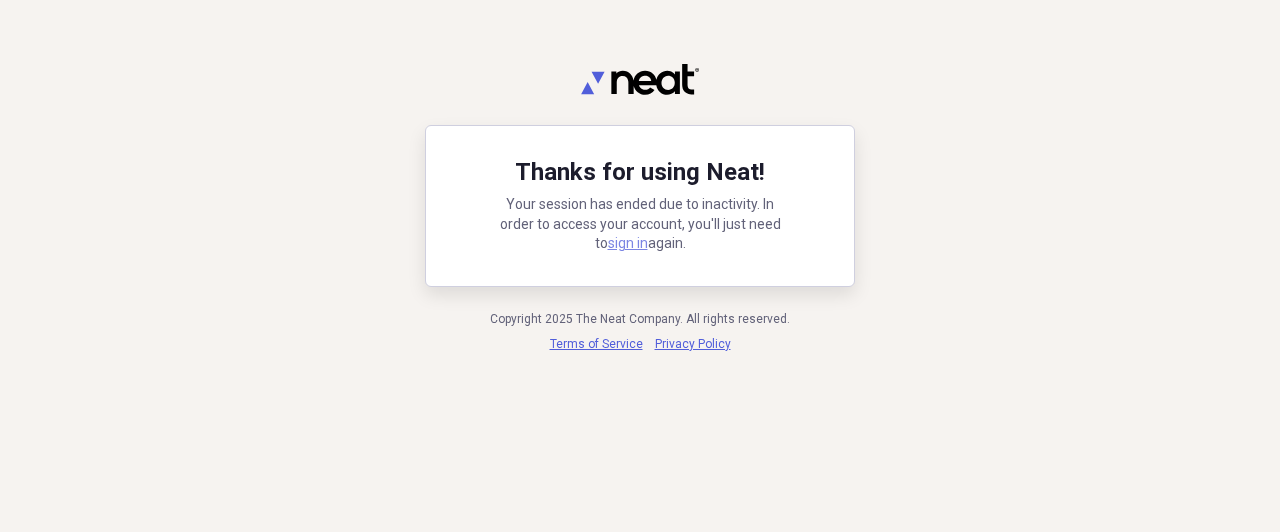 click on "sign in" at bounding box center (628, 243) 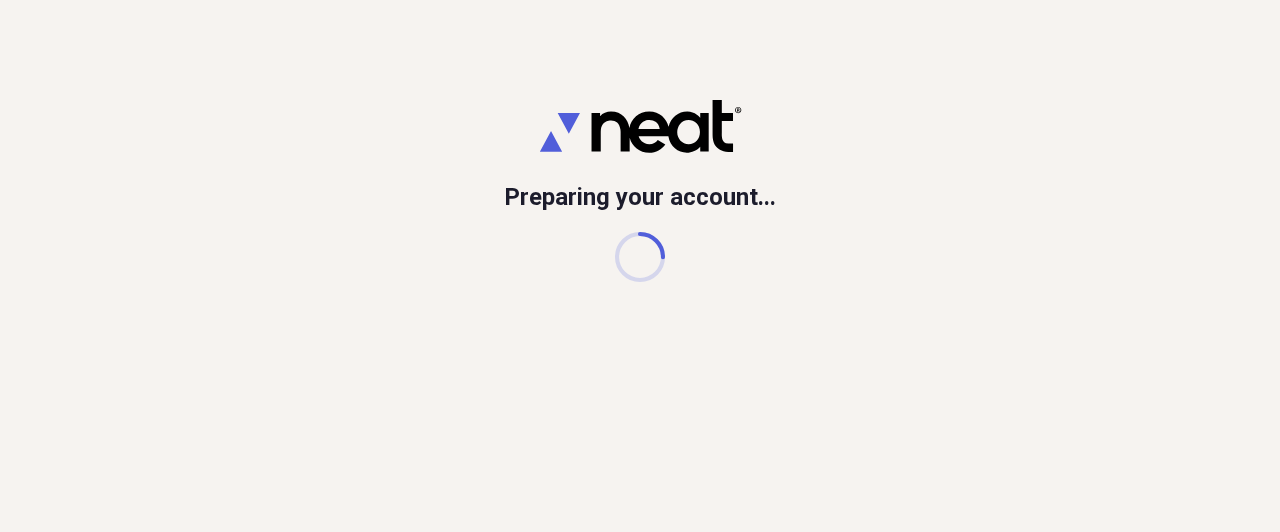 scroll, scrollTop: 0, scrollLeft: 0, axis: both 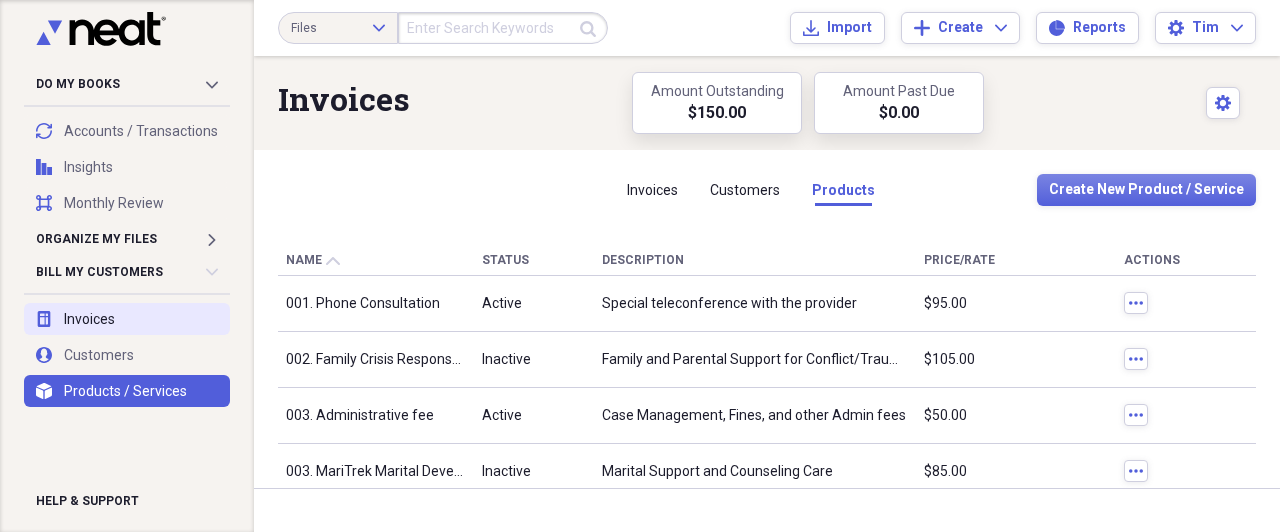 click on "invoices Invoices" at bounding box center (127, 319) 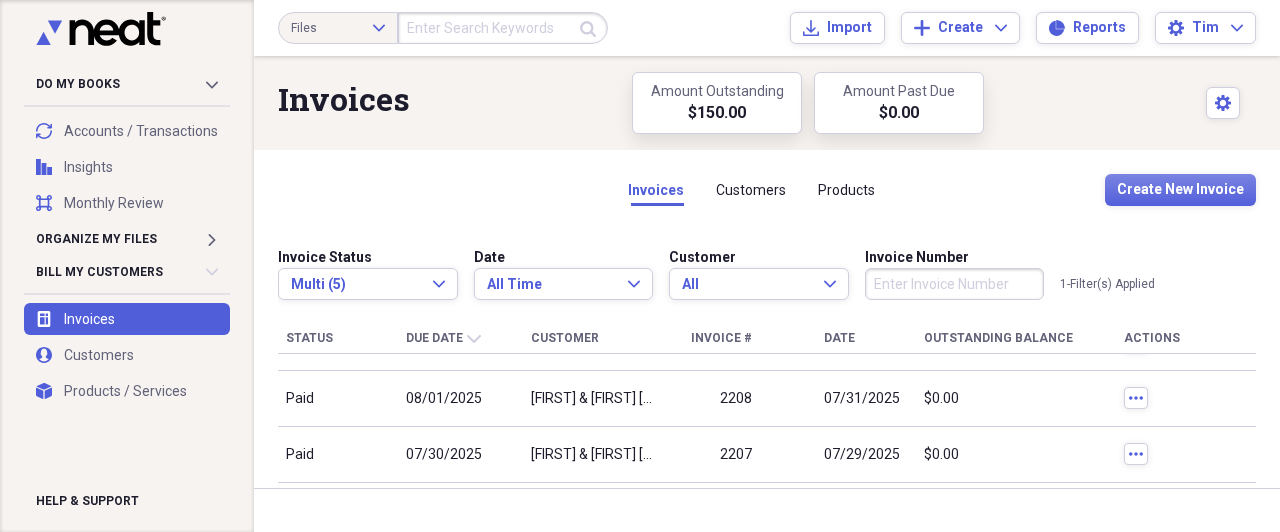 scroll, scrollTop: 0, scrollLeft: 0, axis: both 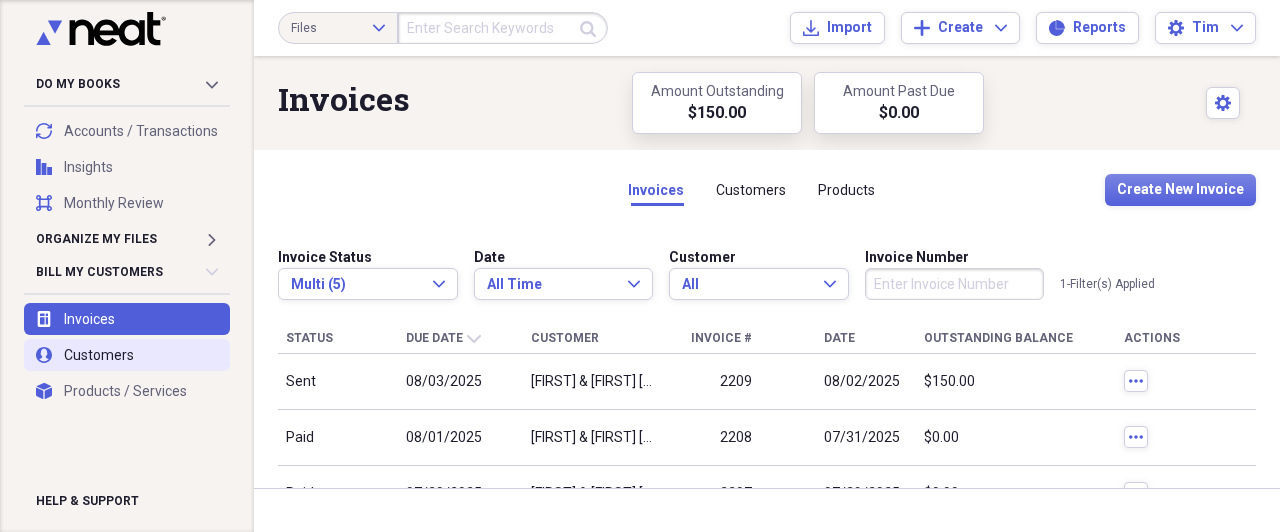 click on "user Customers" at bounding box center [127, 355] 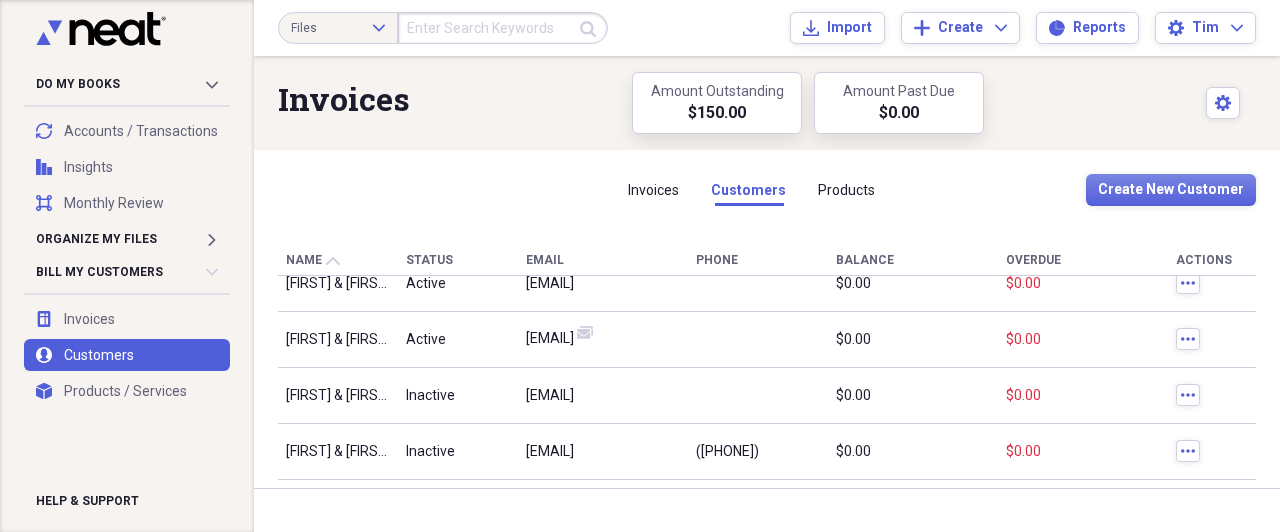 scroll, scrollTop: 0, scrollLeft: 0, axis: both 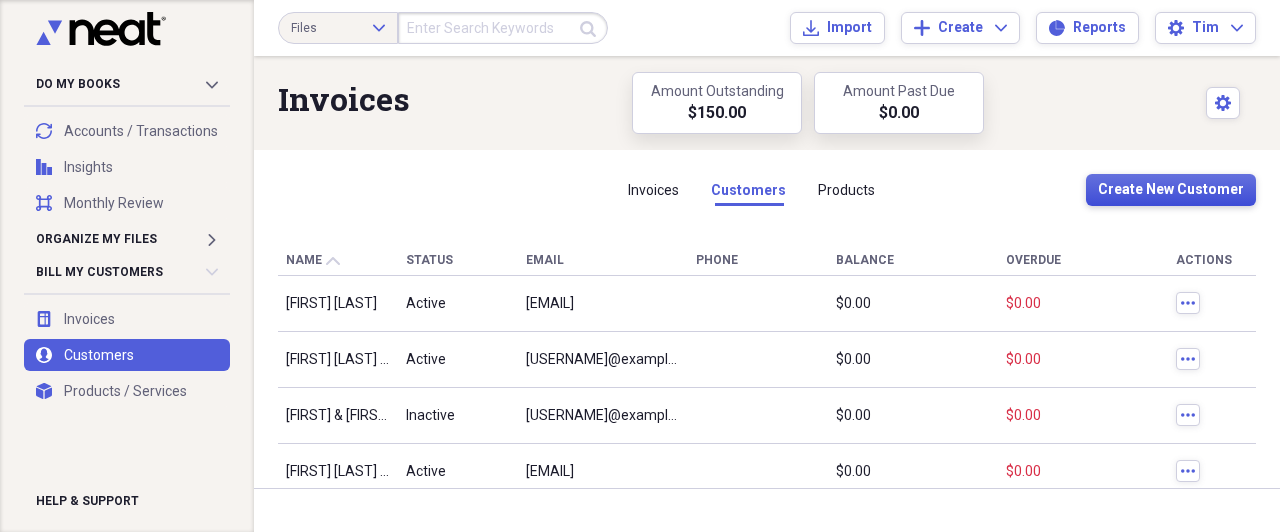 click on "Create New Customer" at bounding box center (1171, 190) 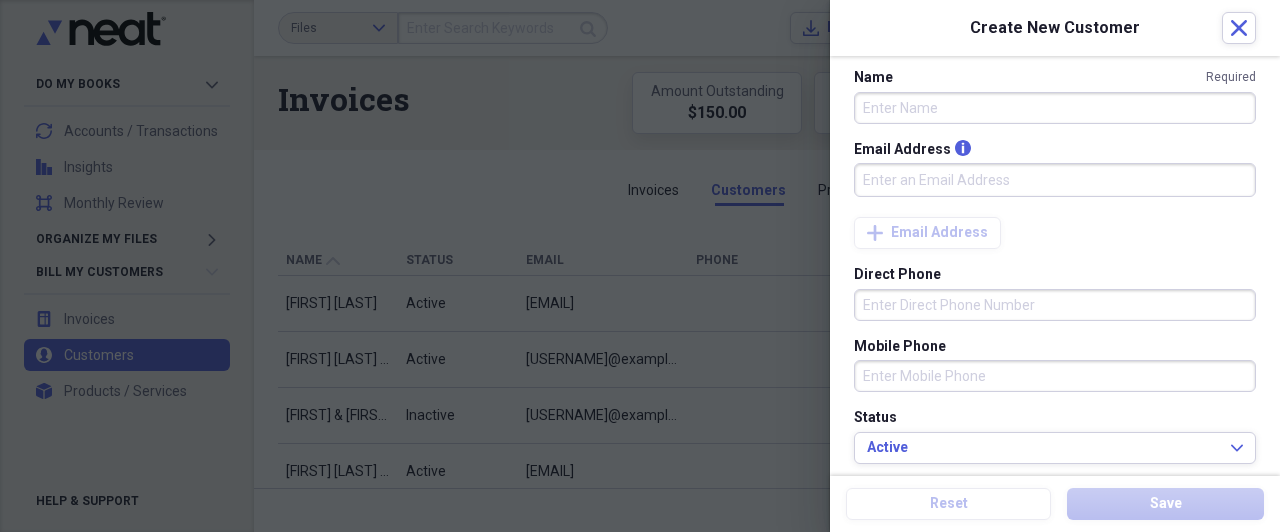 click on "Name Required" at bounding box center [1055, 108] 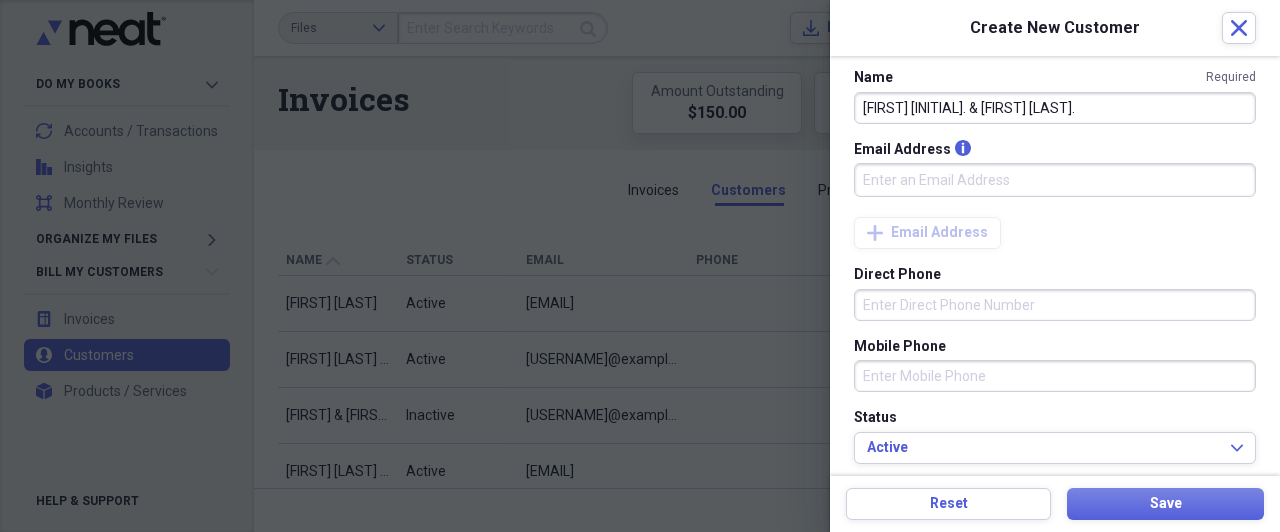 type on "[FIRST] [INITIAL]. & [FIRST] [LAST]." 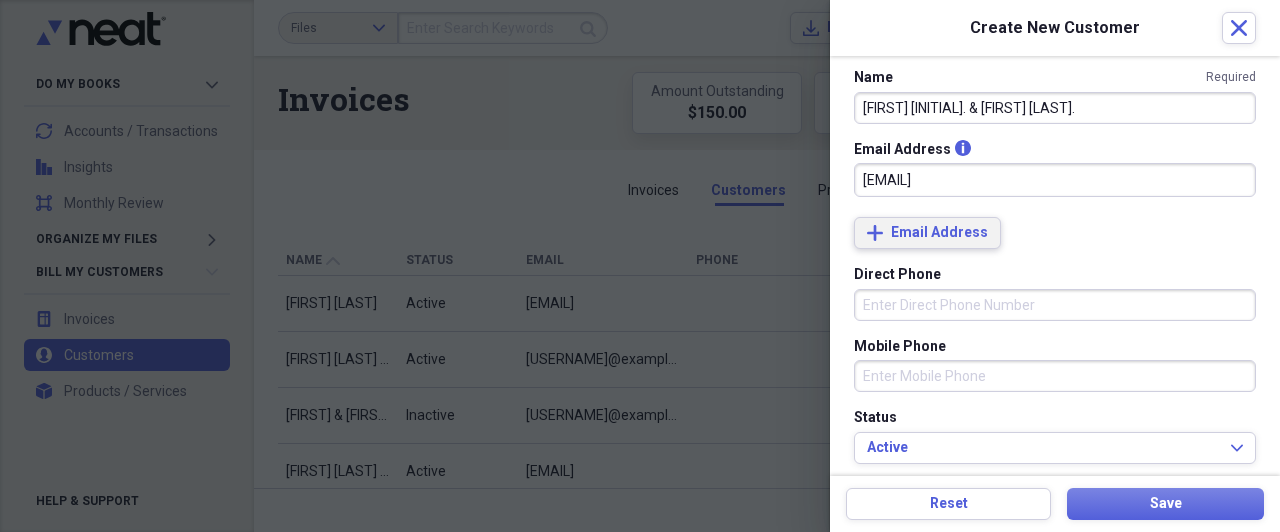 type on "[EMAIL]" 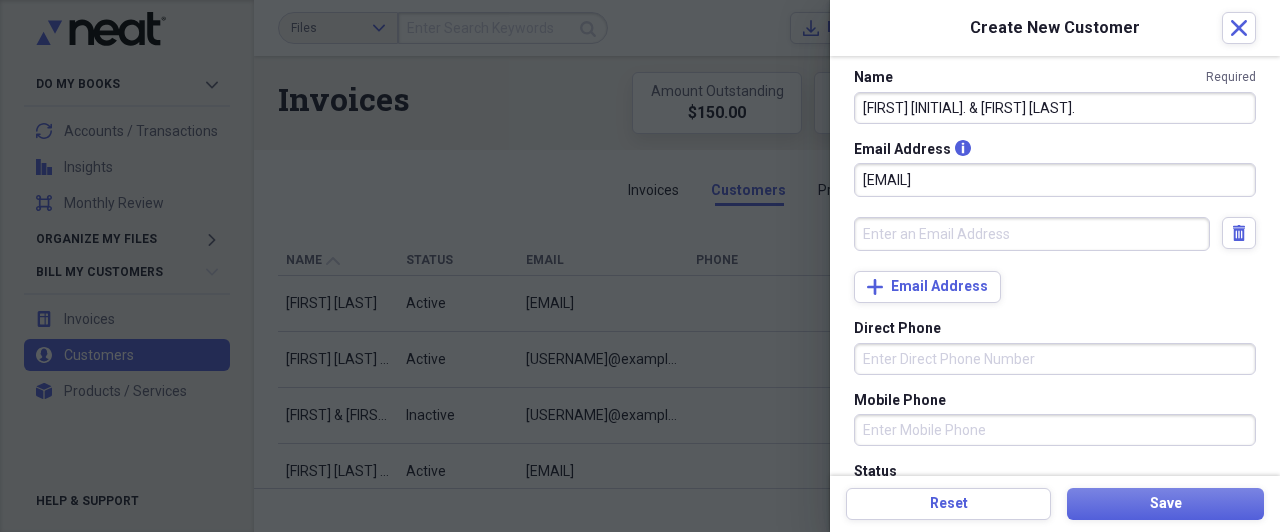 click at bounding box center [1032, 234] 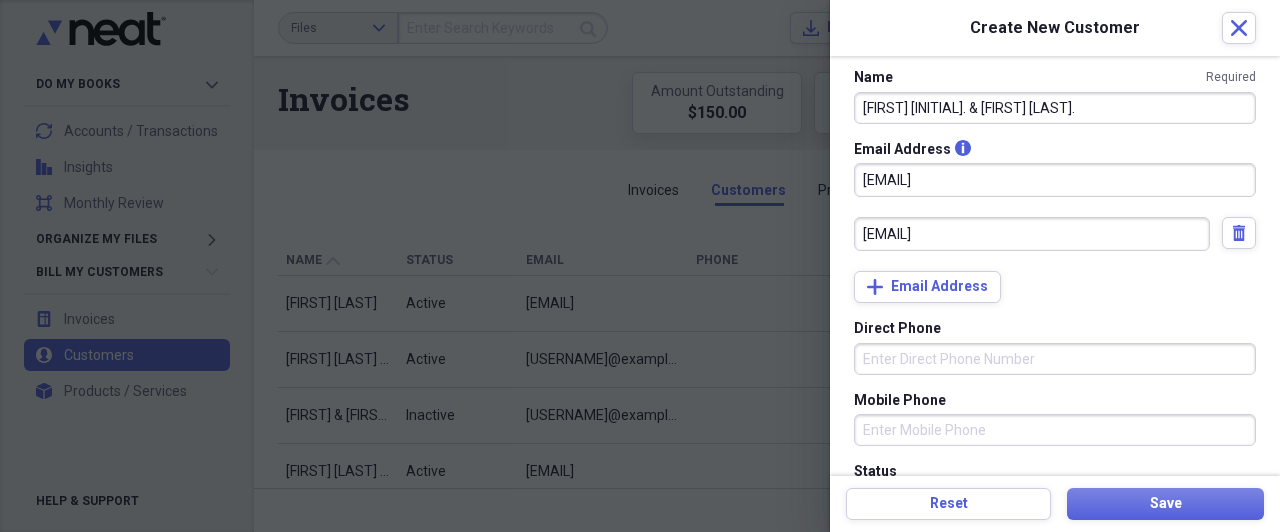 type on "[EMAIL]" 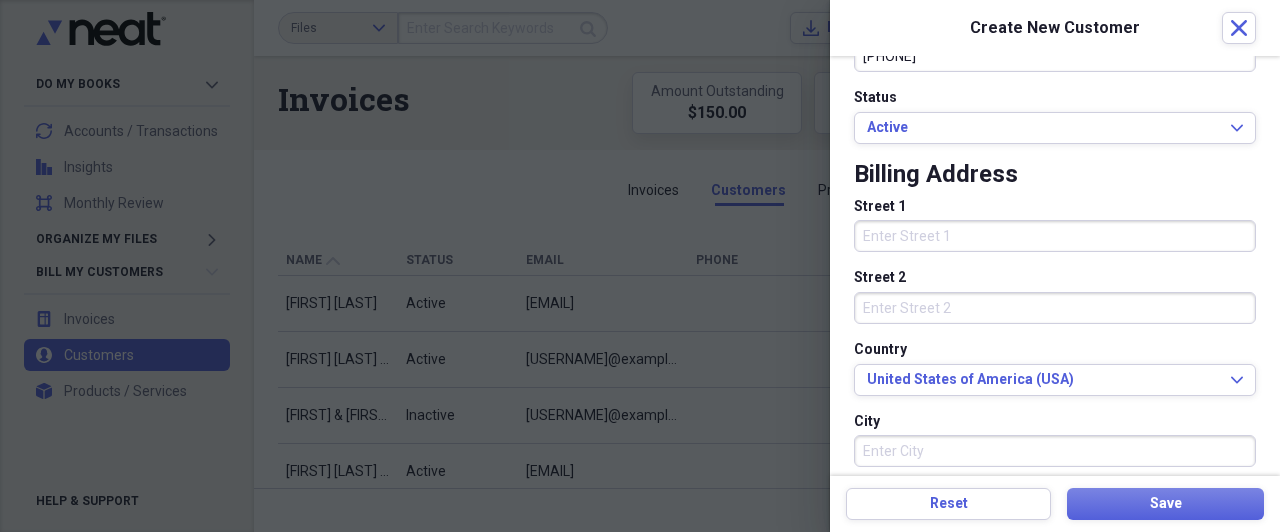 scroll, scrollTop: 363, scrollLeft: 0, axis: vertical 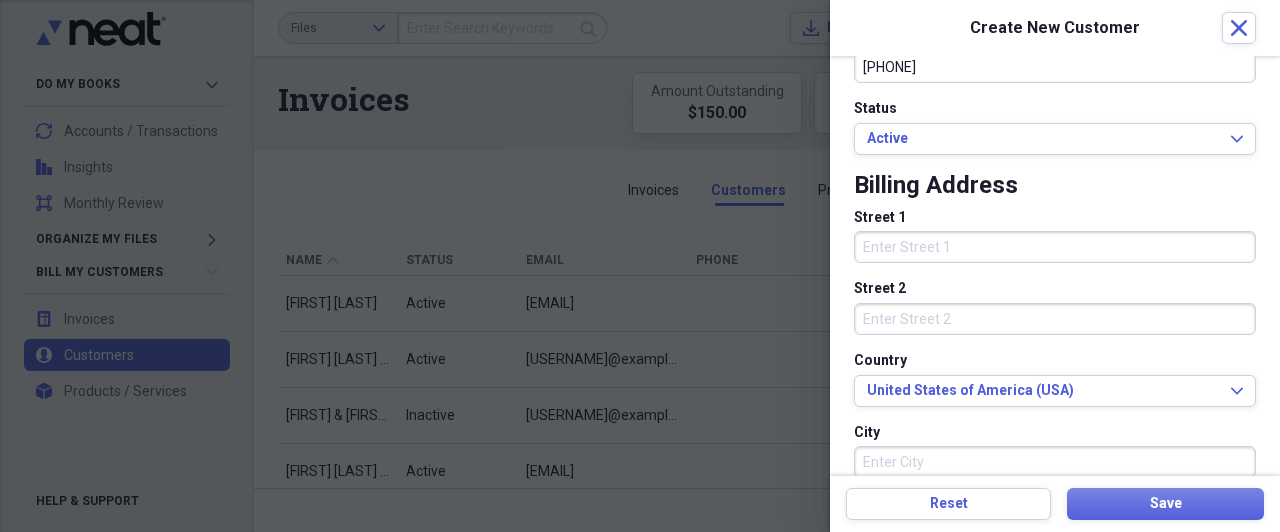 type on "[PHONE]" 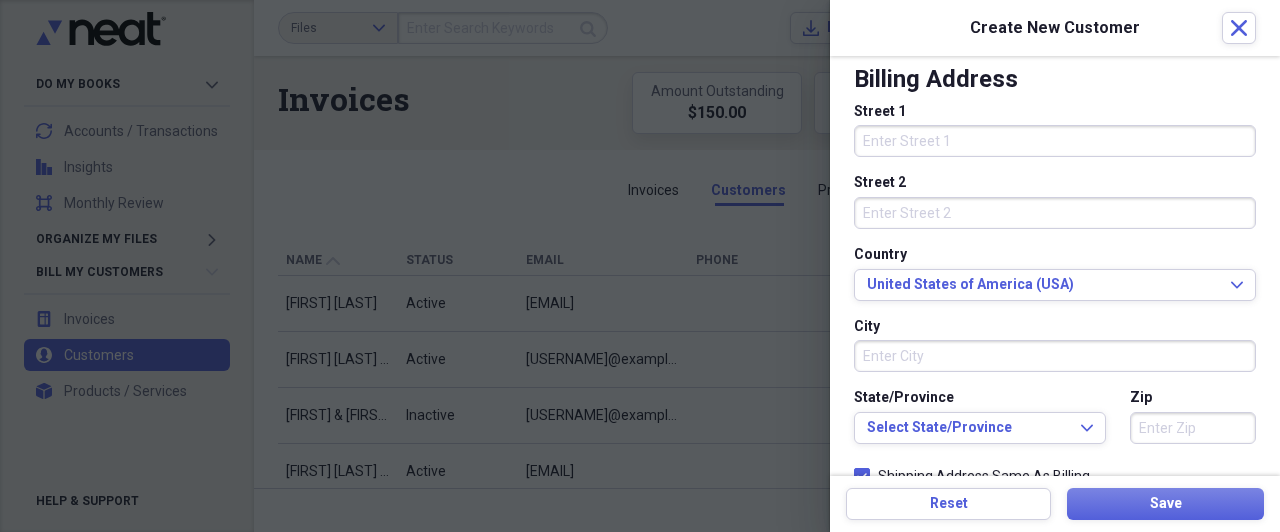scroll, scrollTop: 471, scrollLeft: 0, axis: vertical 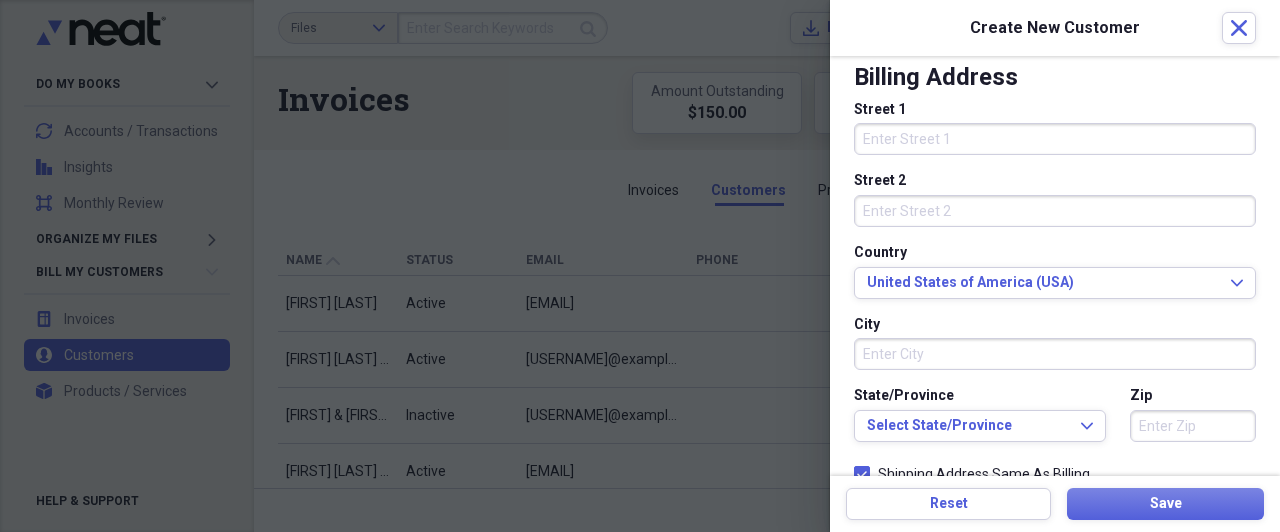 click on "City" at bounding box center [1055, 354] 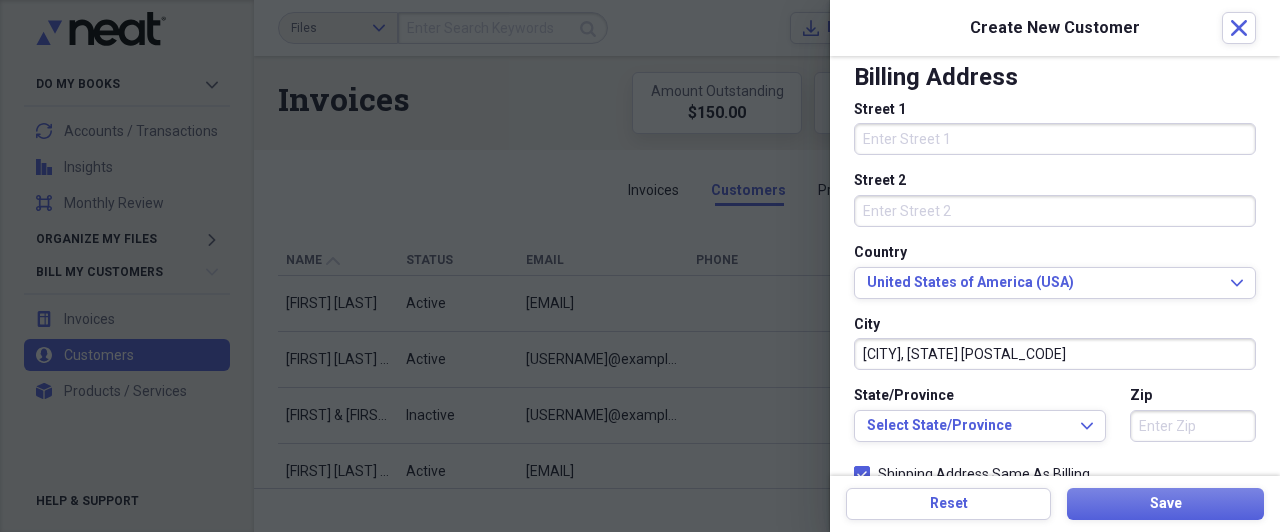 drag, startPoint x: 1006, startPoint y: 354, endPoint x: 955, endPoint y: 353, distance: 51.009804 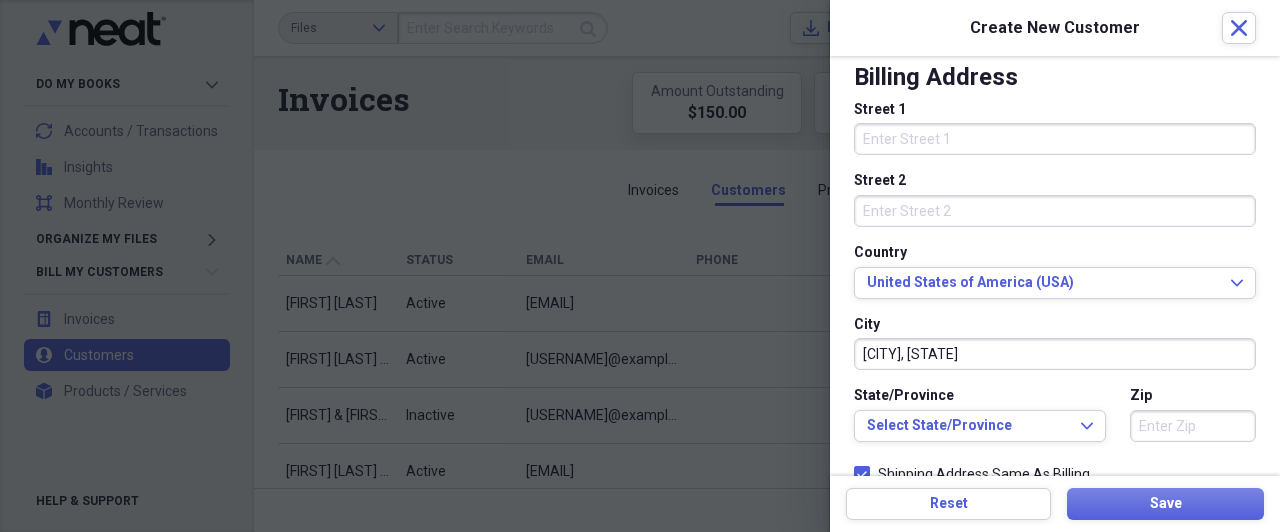 type on "[CITY], [STATE]" 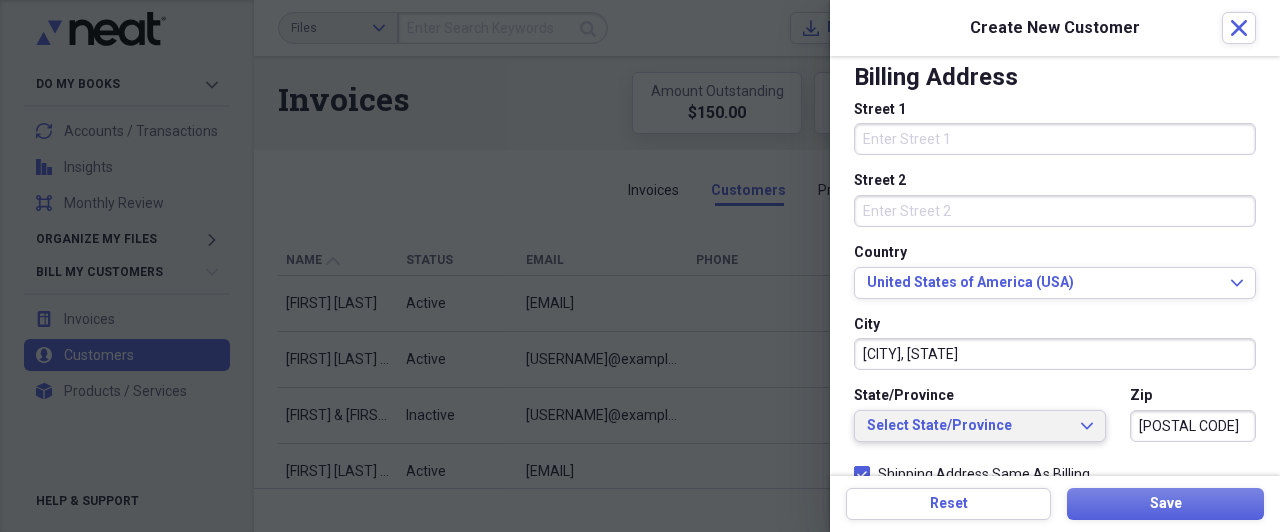 type on "[POSTAL CODE]" 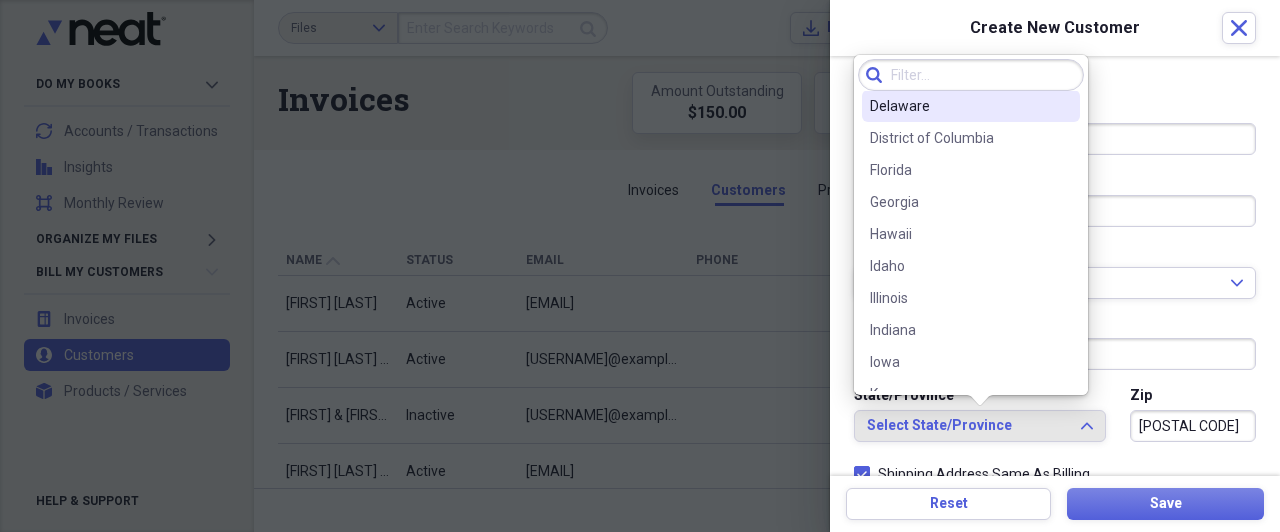 scroll, scrollTop: 236, scrollLeft: 0, axis: vertical 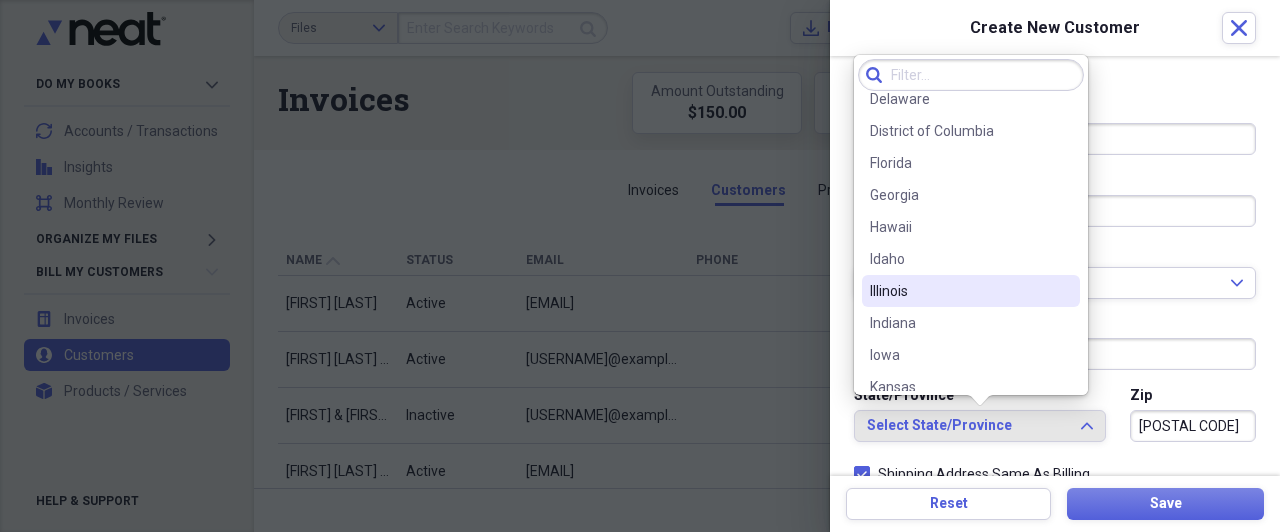 click on "Illinois" at bounding box center (959, 291) 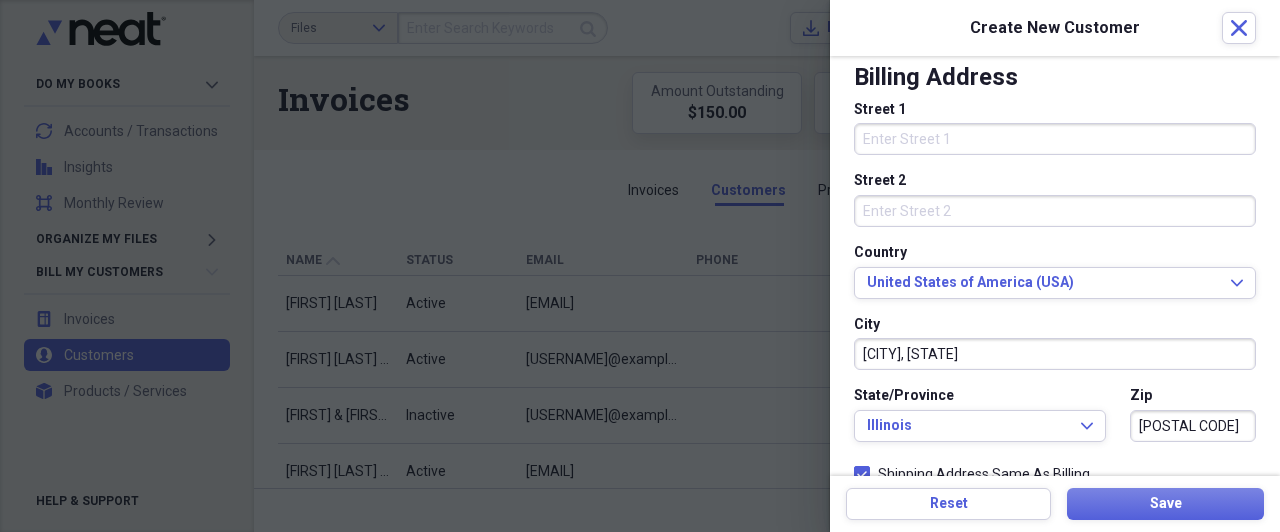 click on "[CITY], [STATE]" at bounding box center (1055, 354) 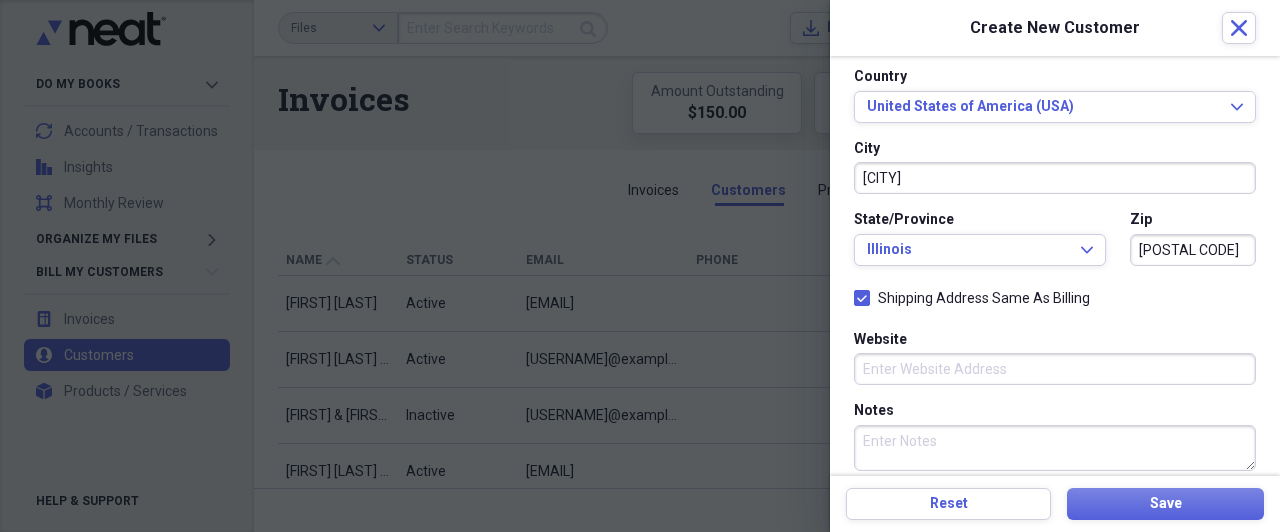 scroll, scrollTop: 658, scrollLeft: 0, axis: vertical 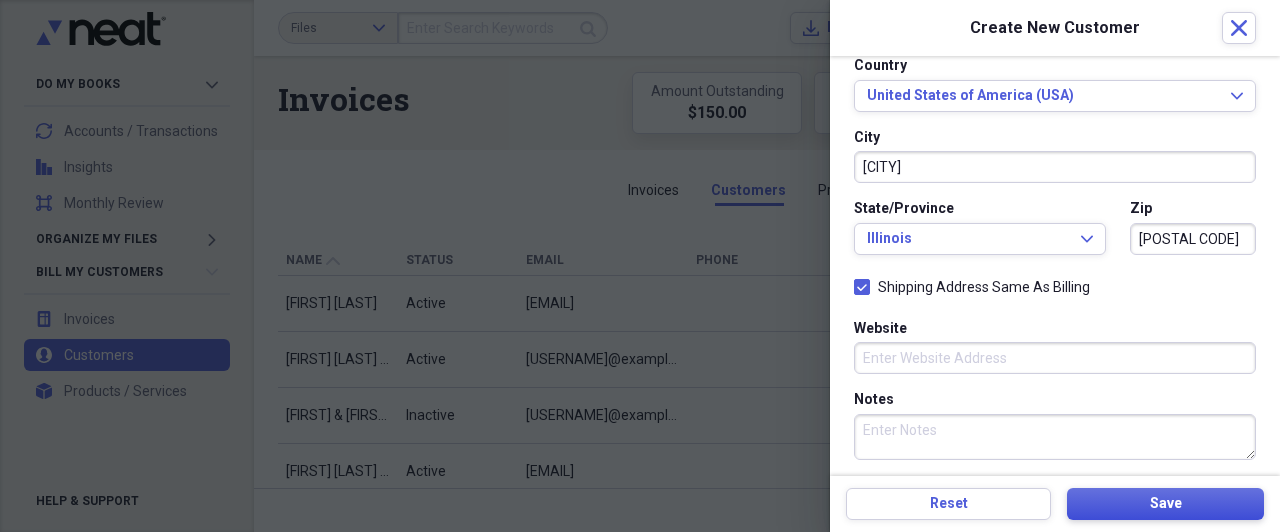 type on "[CITY]" 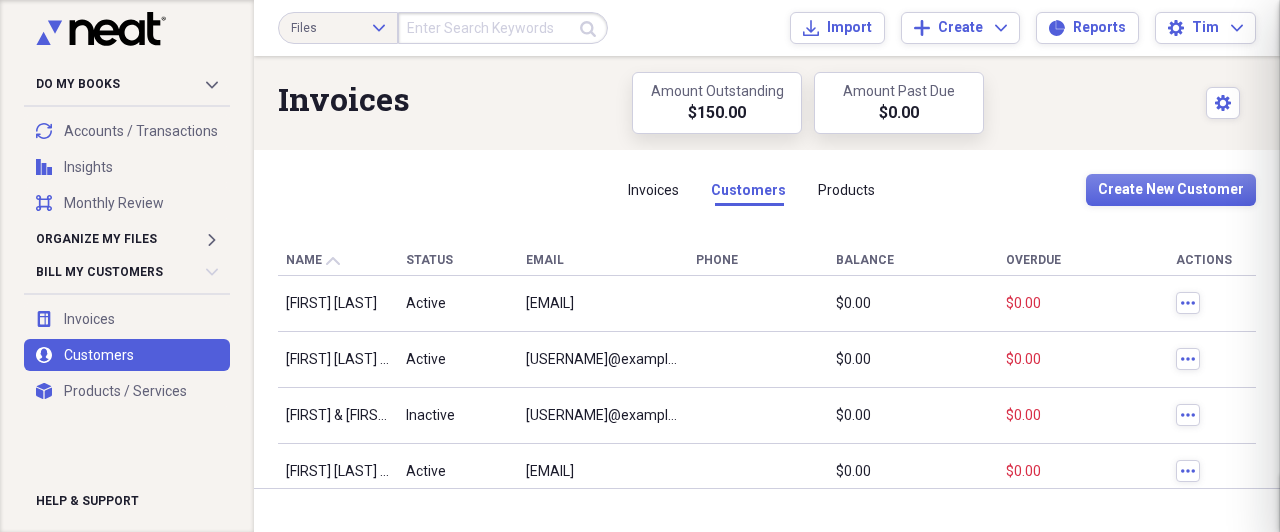 type 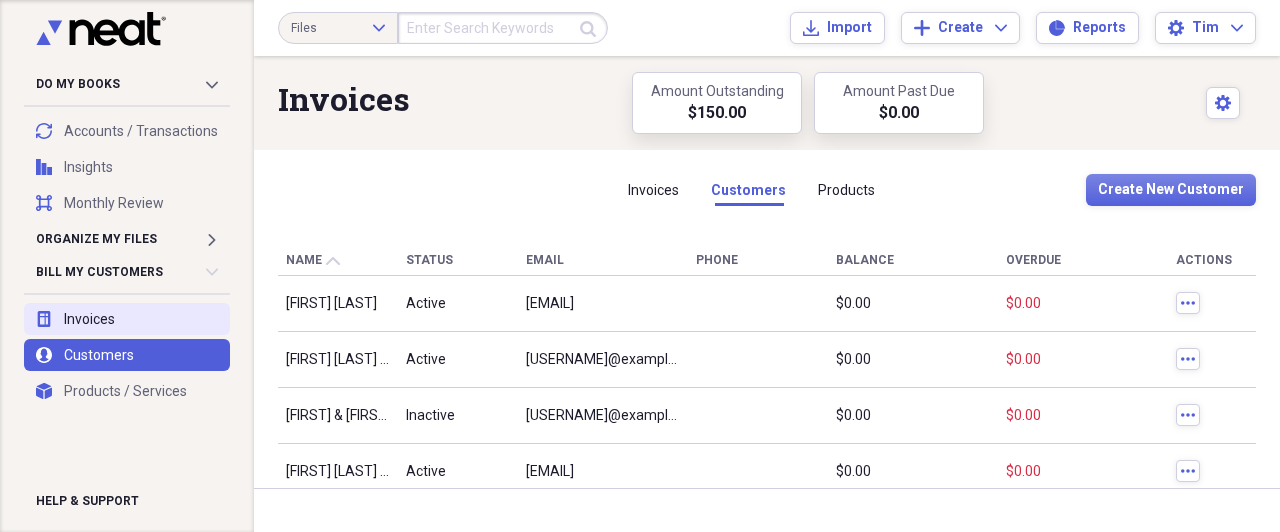 click on "invoices Invoices" at bounding box center [127, 319] 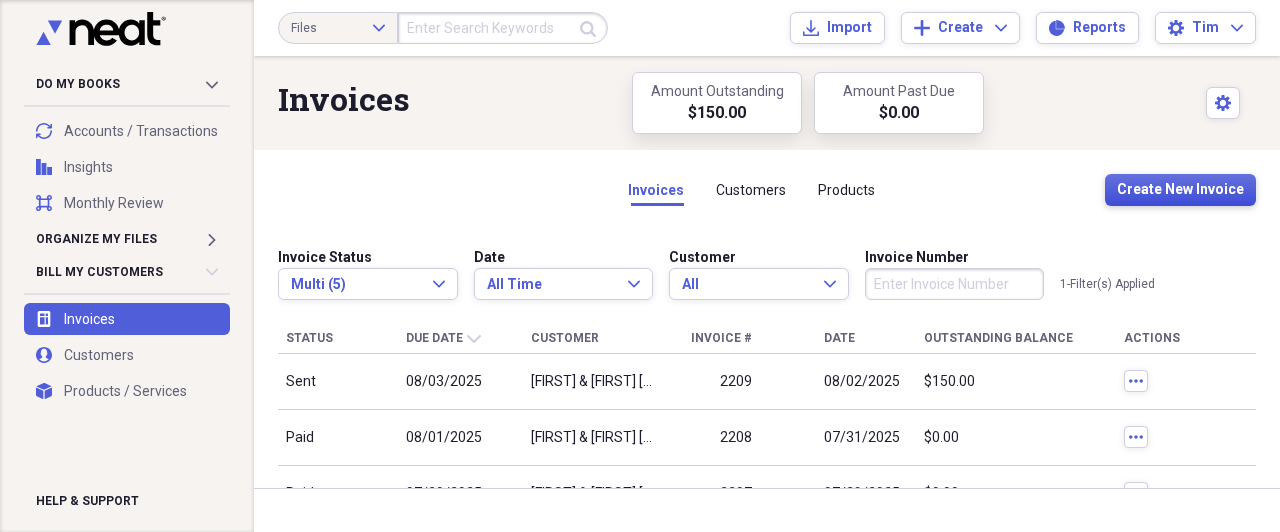 click on "Create New Invoice" at bounding box center (1180, 190) 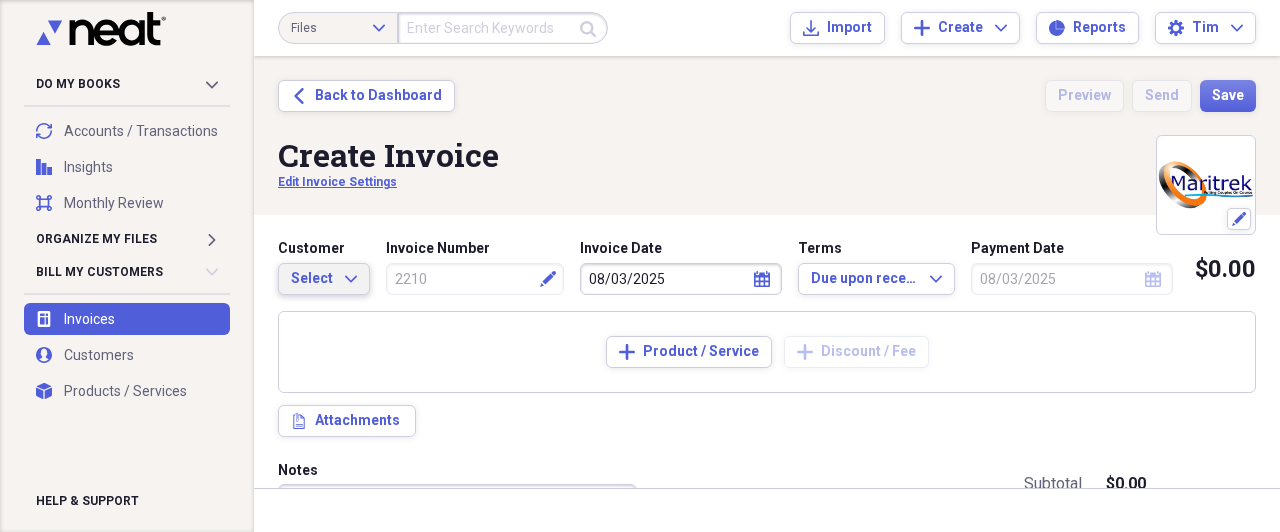 click on "Expand" 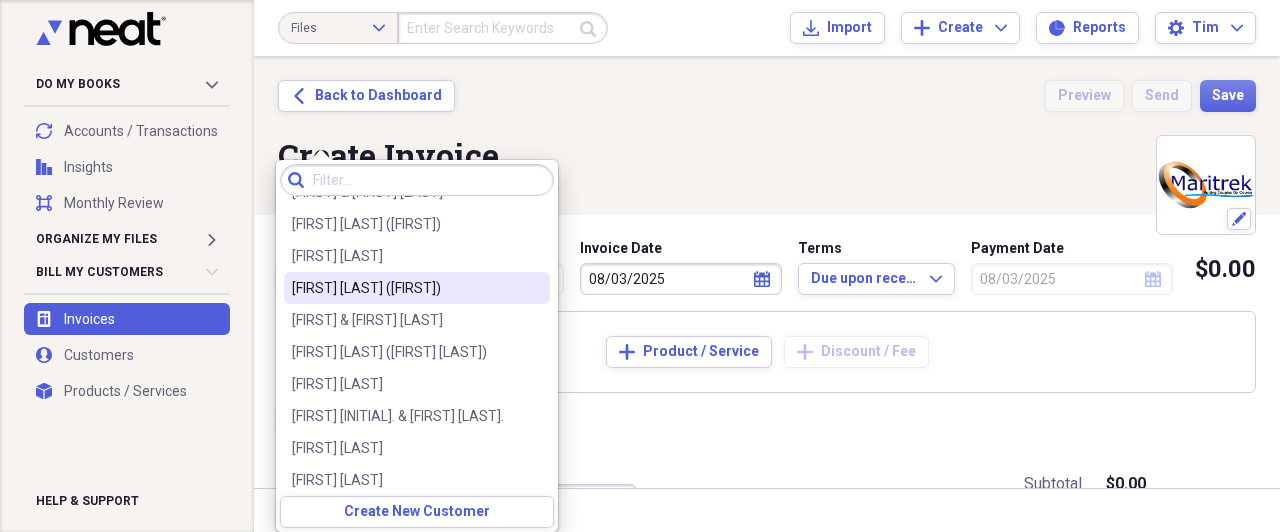 scroll, scrollTop: 2427, scrollLeft: 0, axis: vertical 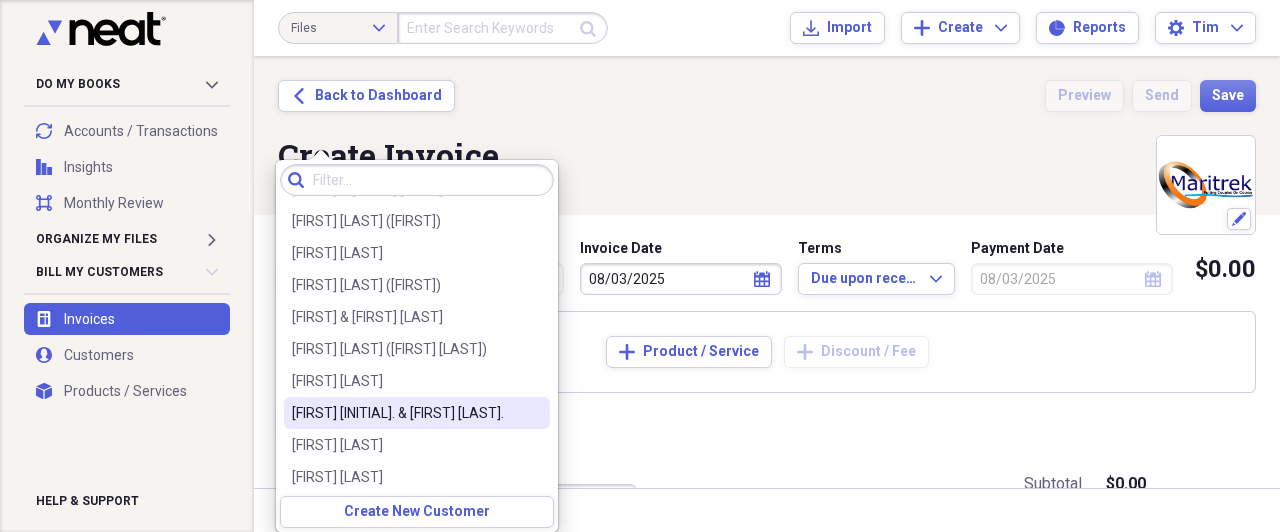 click on "[FIRST] [INITIAL]. & [FIRST] [LAST]." at bounding box center (405, 413) 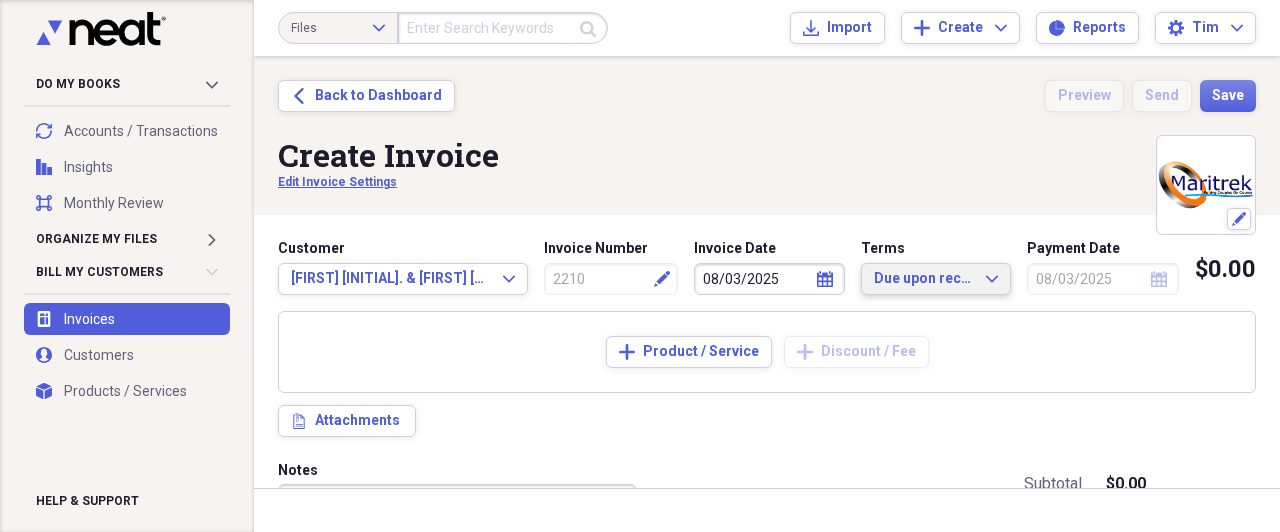 click on "Expand" 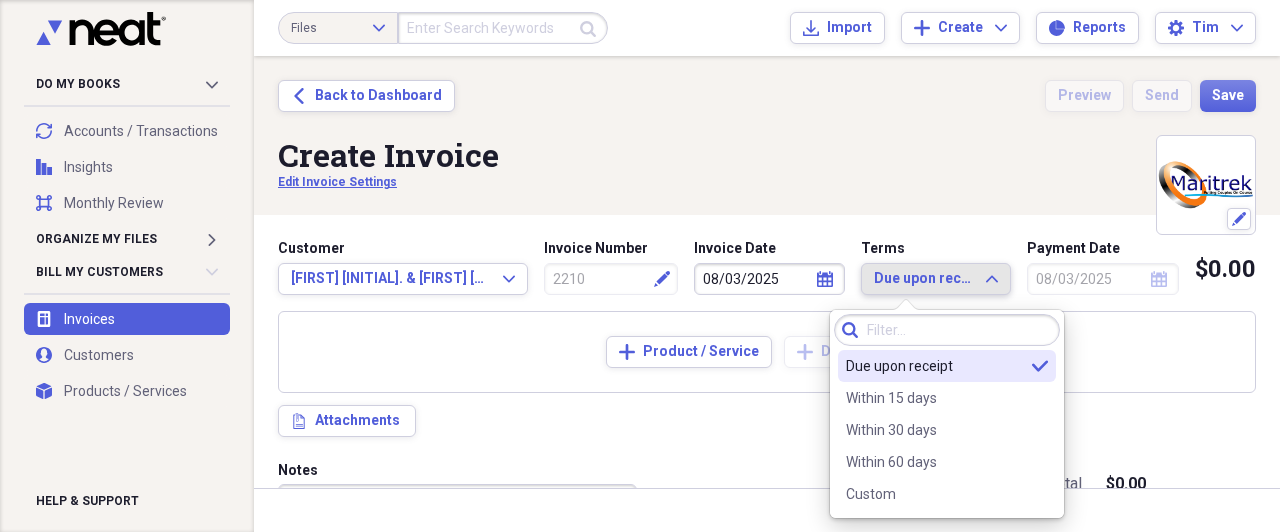 click on "Expand" 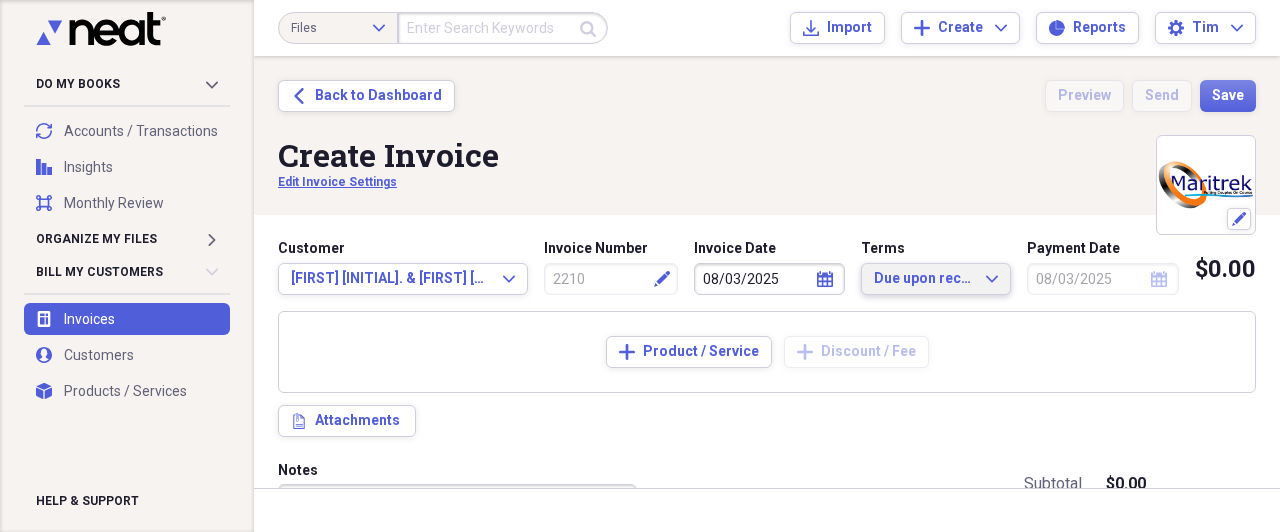 click 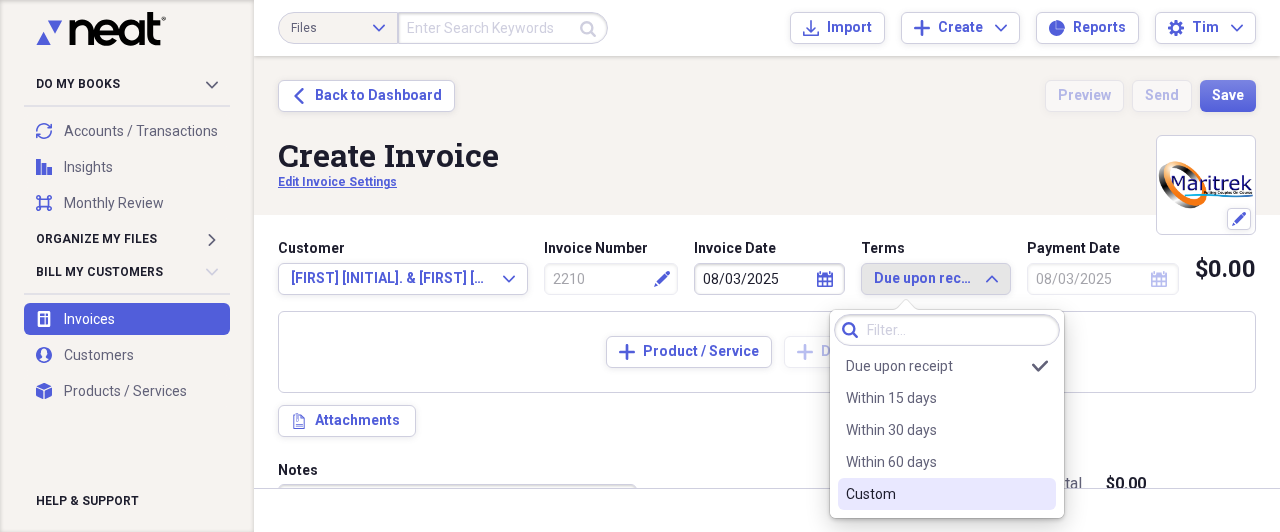 click on "Custom" at bounding box center [935, 494] 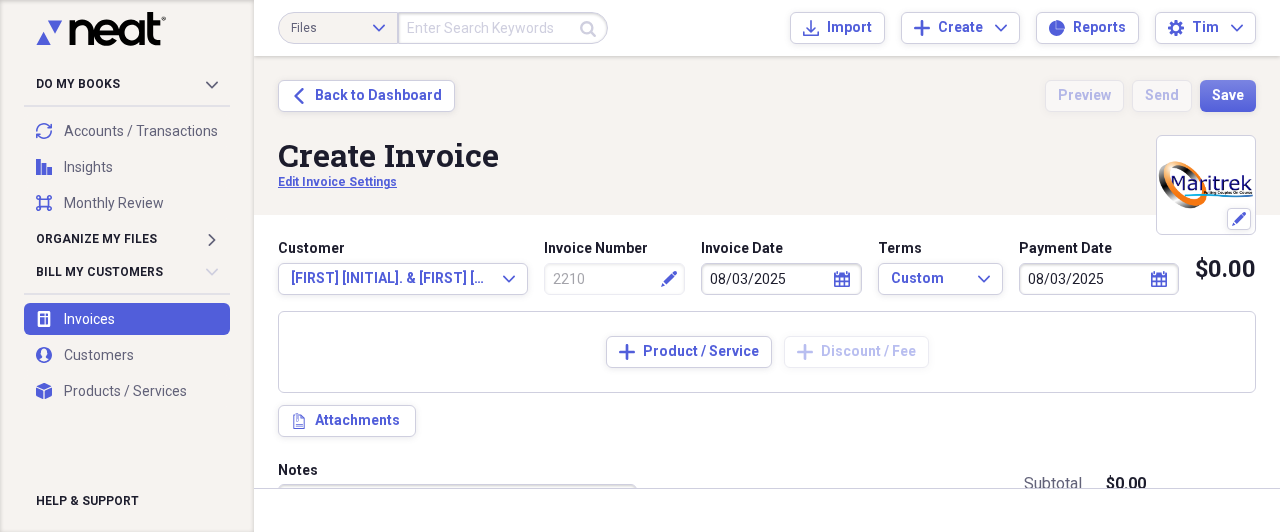 select on "7" 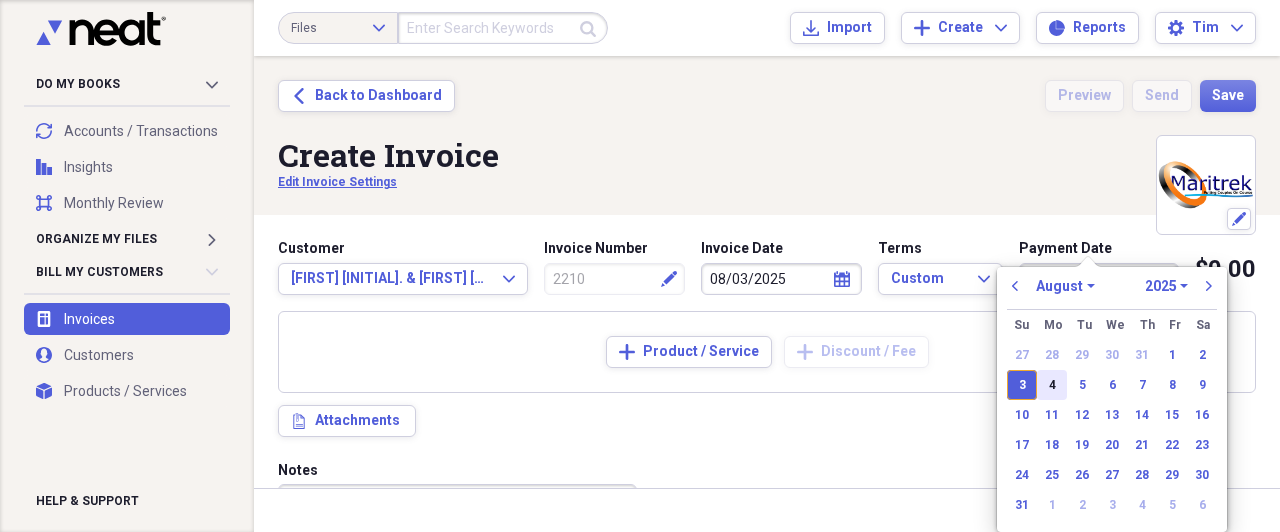 click on "4" at bounding box center [1052, 385] 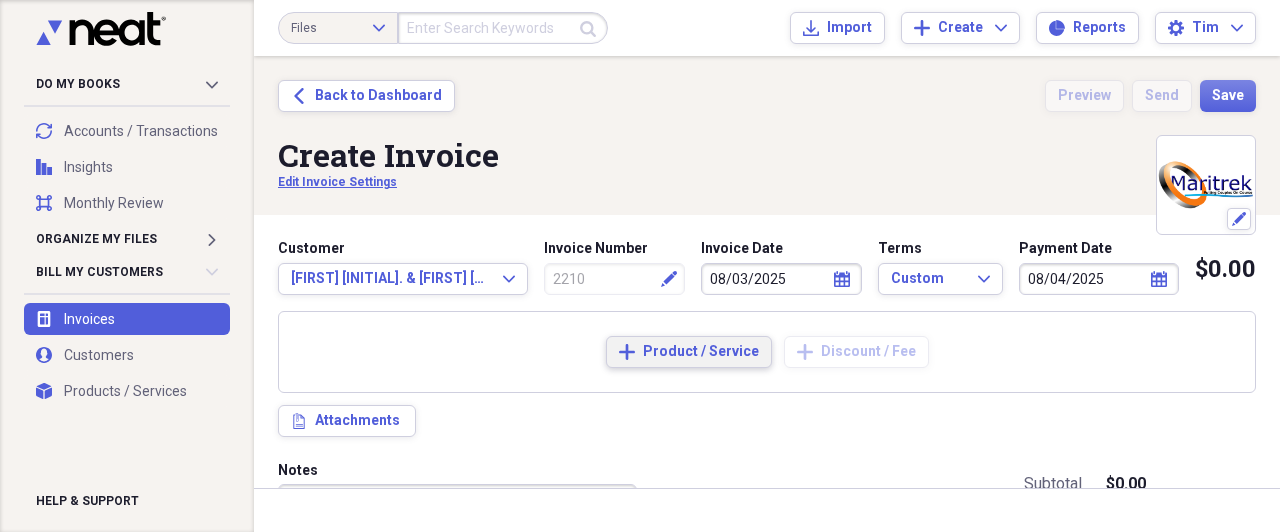 click on "Product / Service" at bounding box center [701, 352] 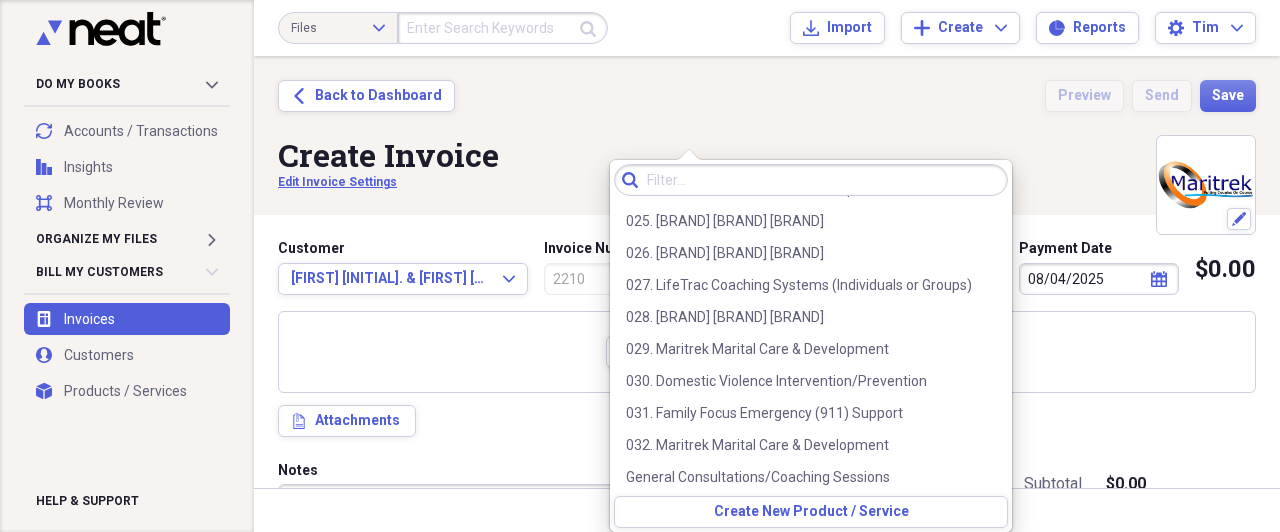 scroll, scrollTop: 316, scrollLeft: 0, axis: vertical 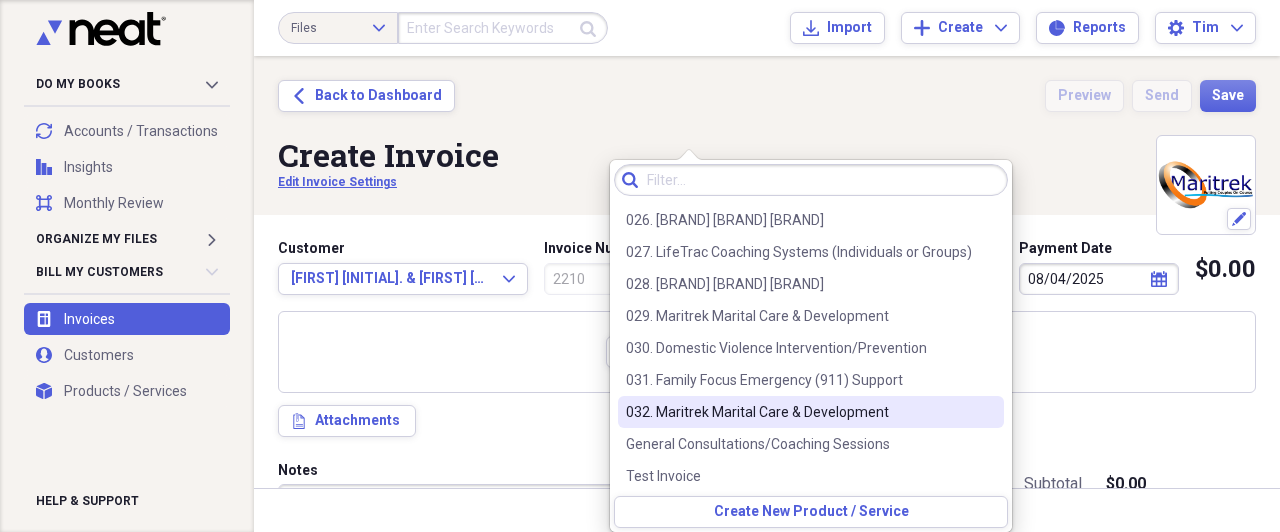 click on "032. Maritrek Marital Care & Development" at bounding box center (799, 412) 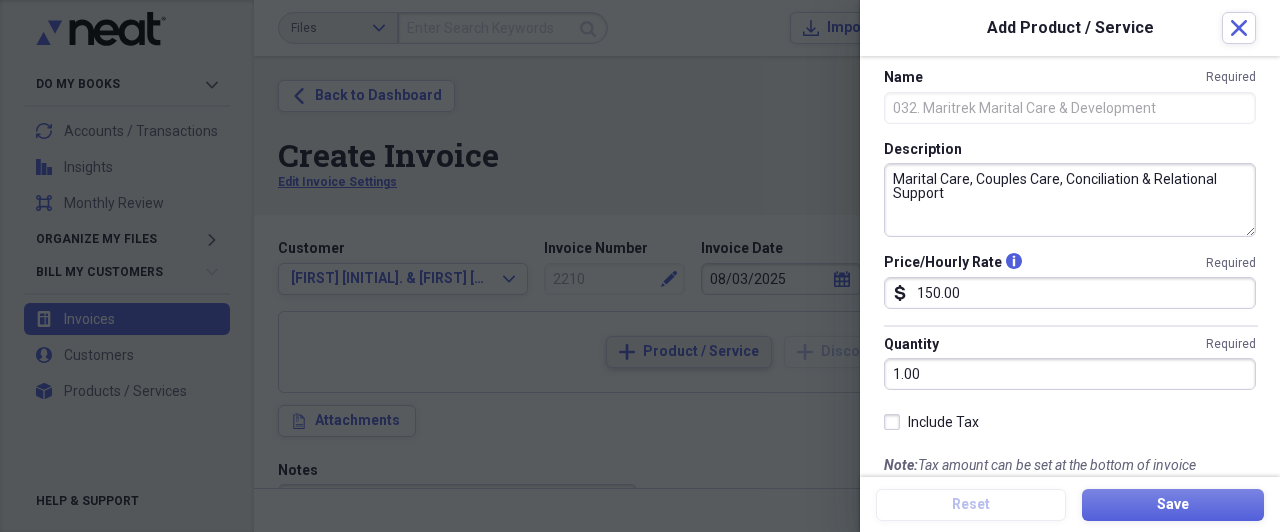 scroll, scrollTop: 0, scrollLeft: 0, axis: both 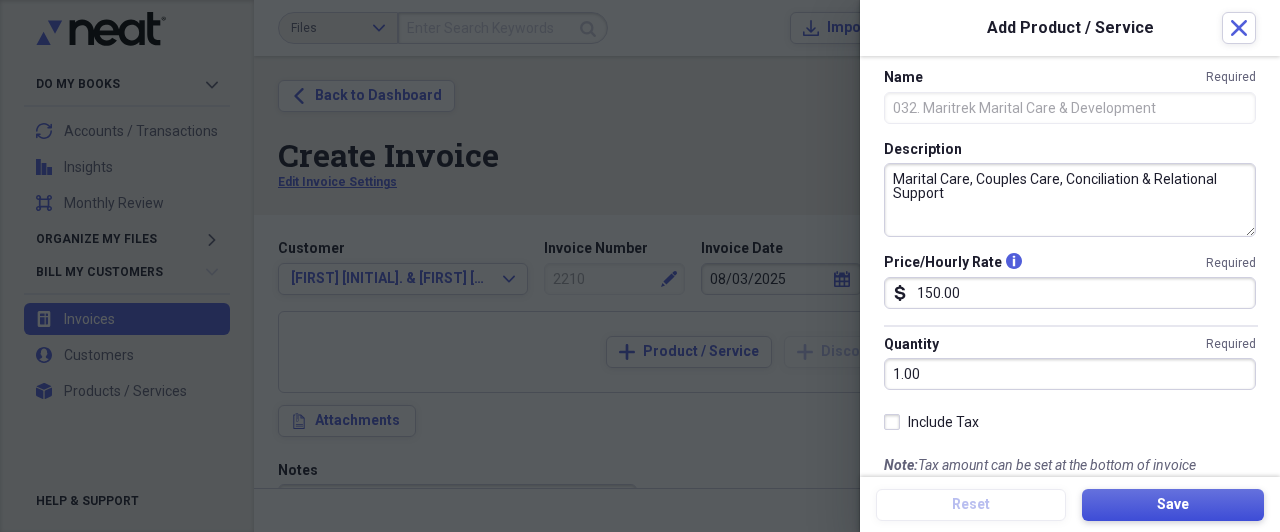click on "Save" at bounding box center [1173, 505] 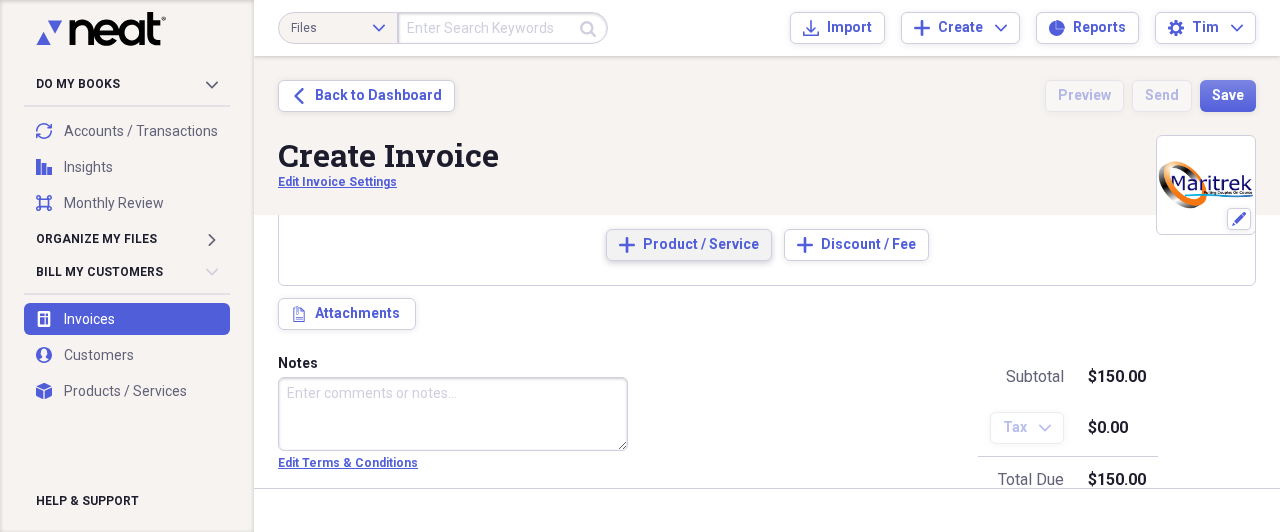 scroll, scrollTop: 292, scrollLeft: 0, axis: vertical 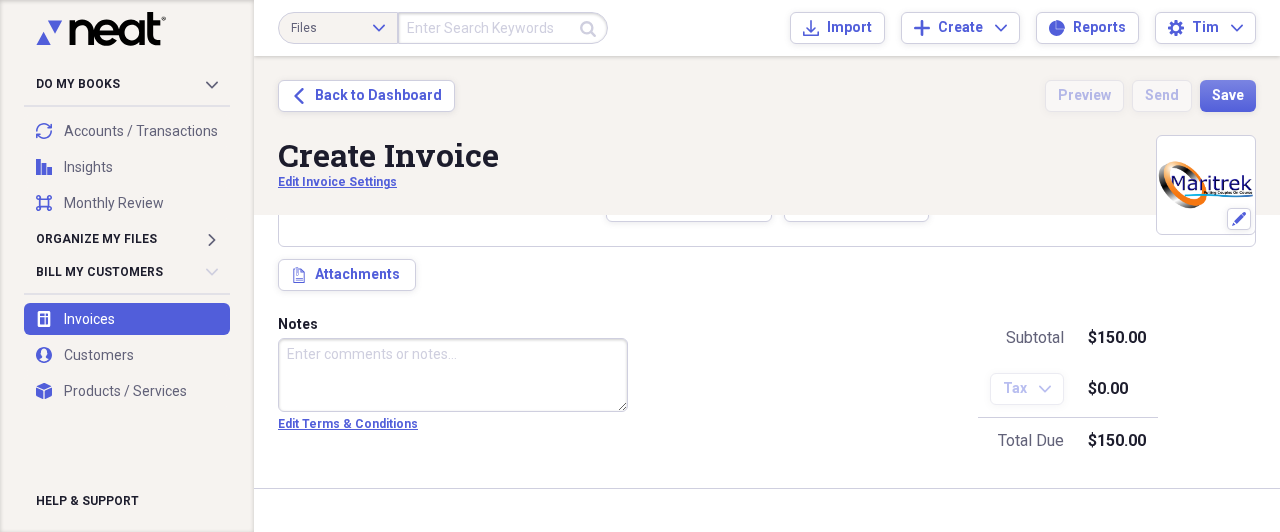 click on "Notes" at bounding box center [453, 375] 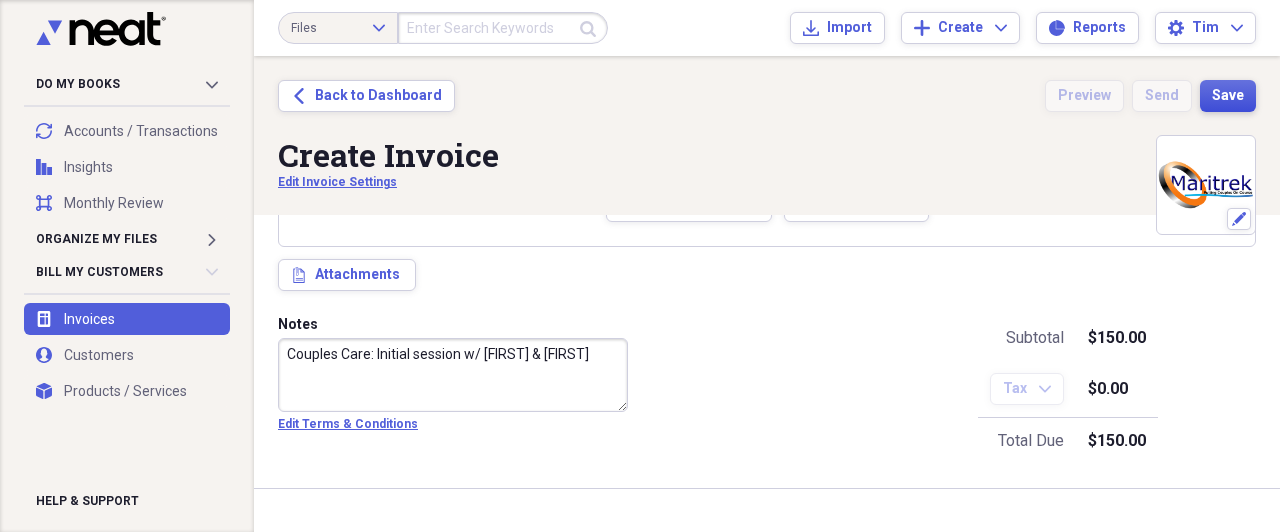 type on "Couples Care: Initial session w/ [FIRST] & [FIRST]" 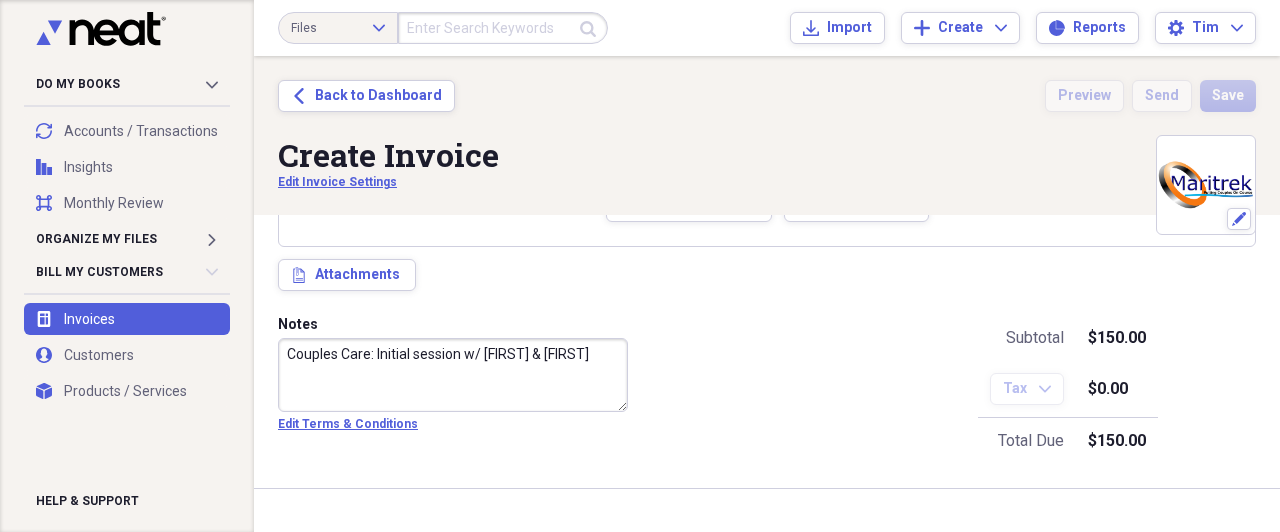 type 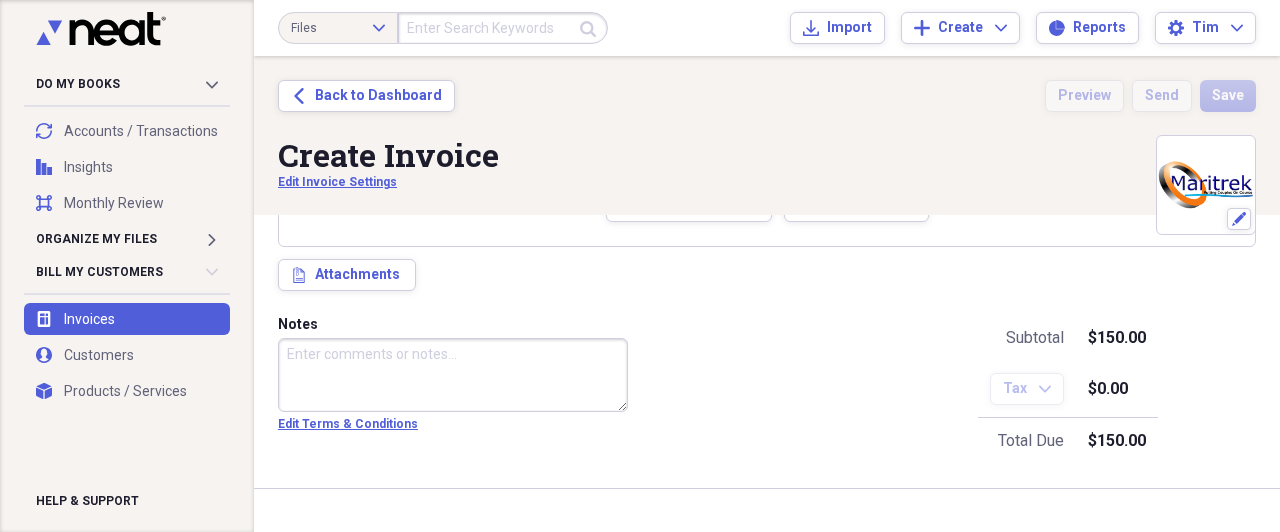 type on "08/03/2025" 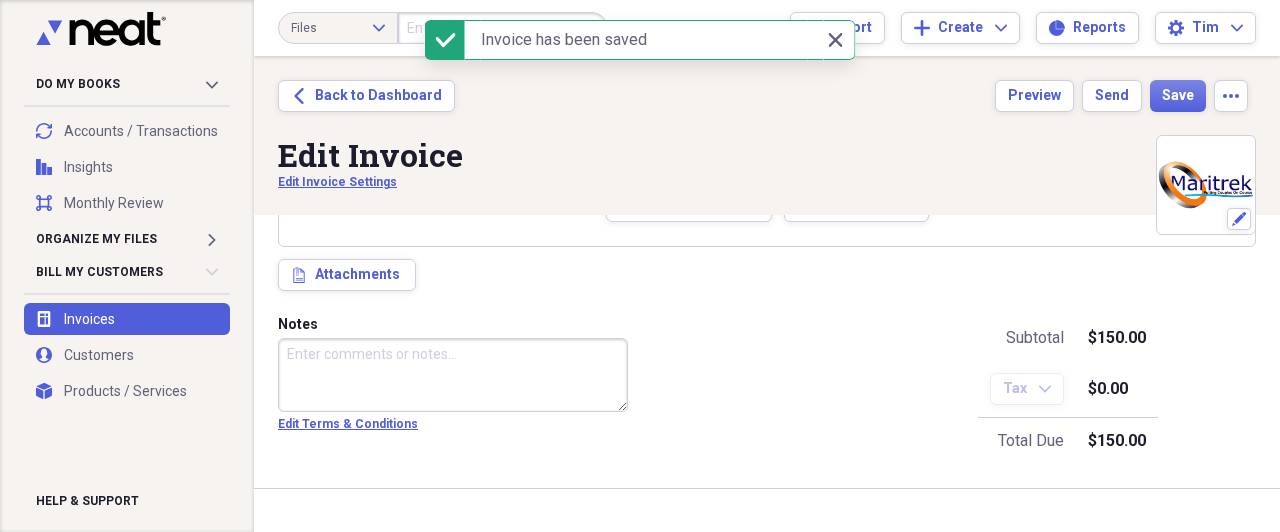 type on "Couples Care: Initial session w/ [FIRST] & [FIRST]" 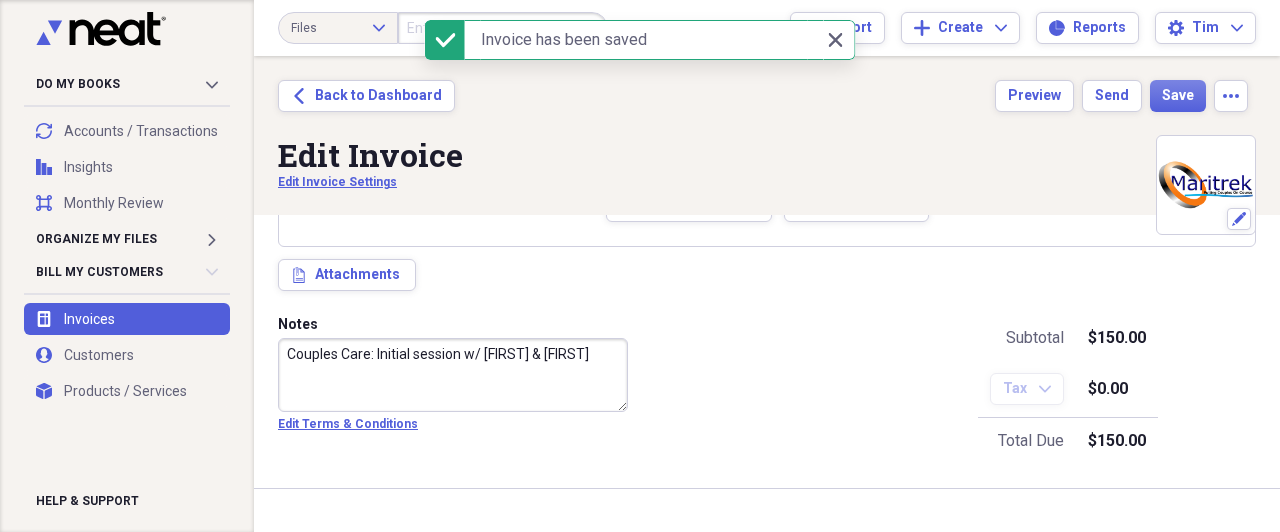 type on "08/04/2025" 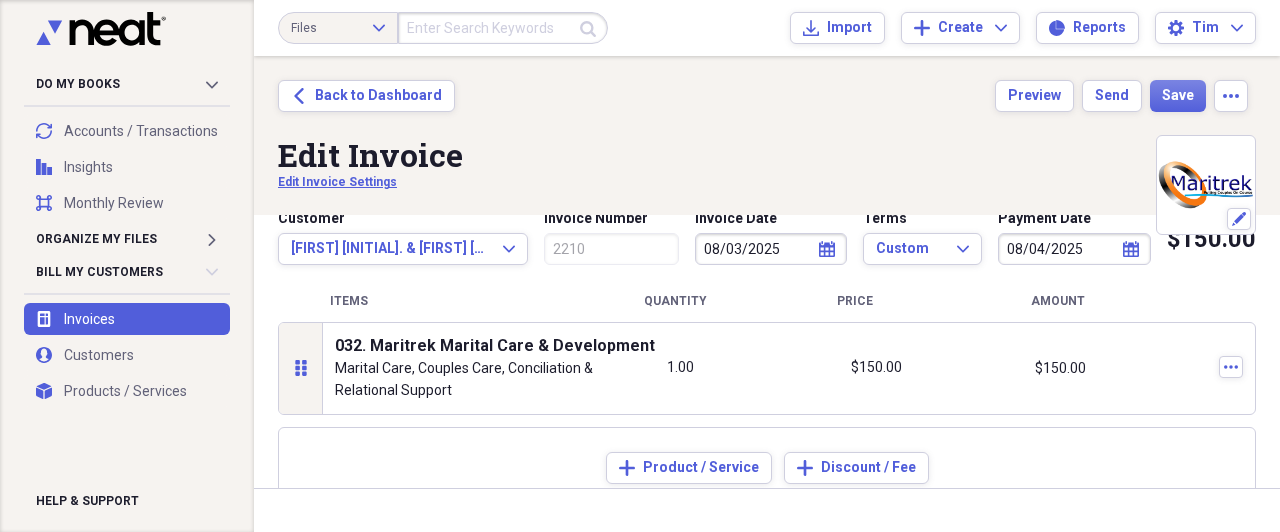 scroll, scrollTop: 31, scrollLeft: 0, axis: vertical 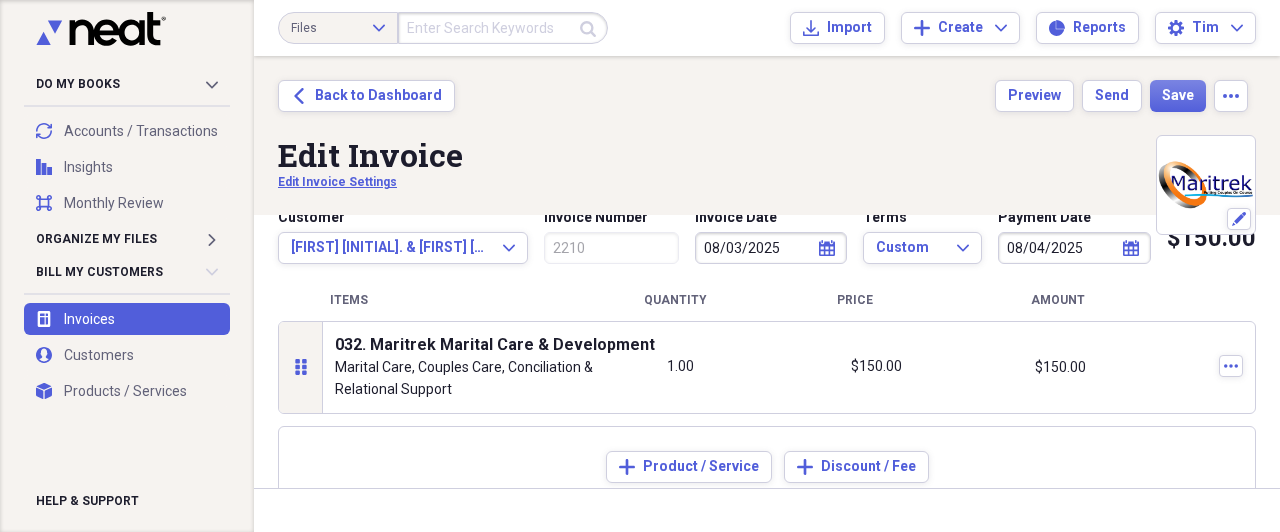 click on "Items Quantity Price Amount" at bounding box center [767, 300] 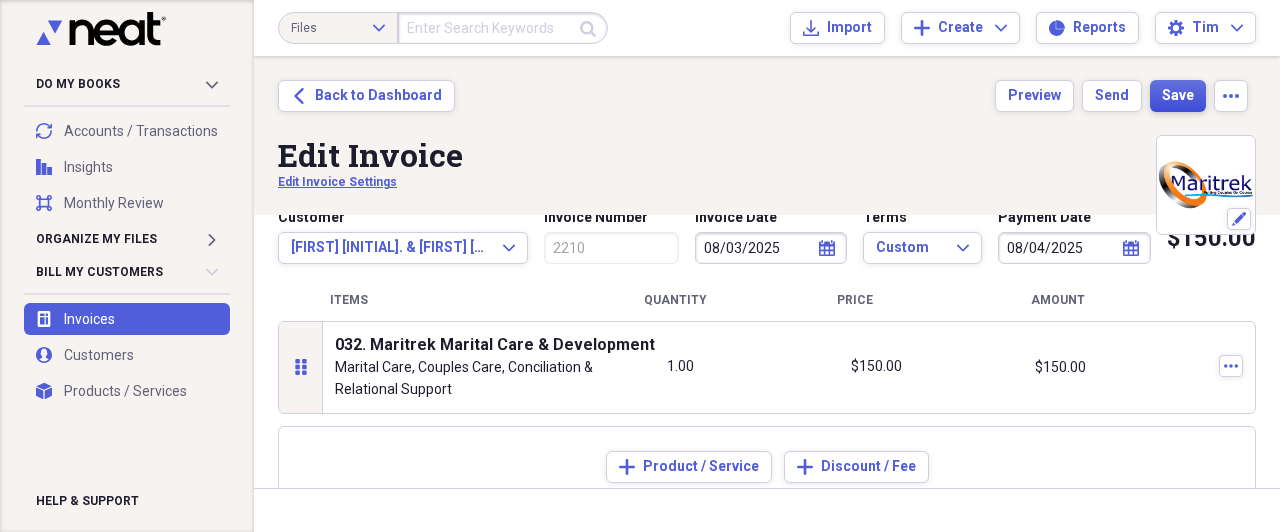 click on "Save" at bounding box center [1178, 96] 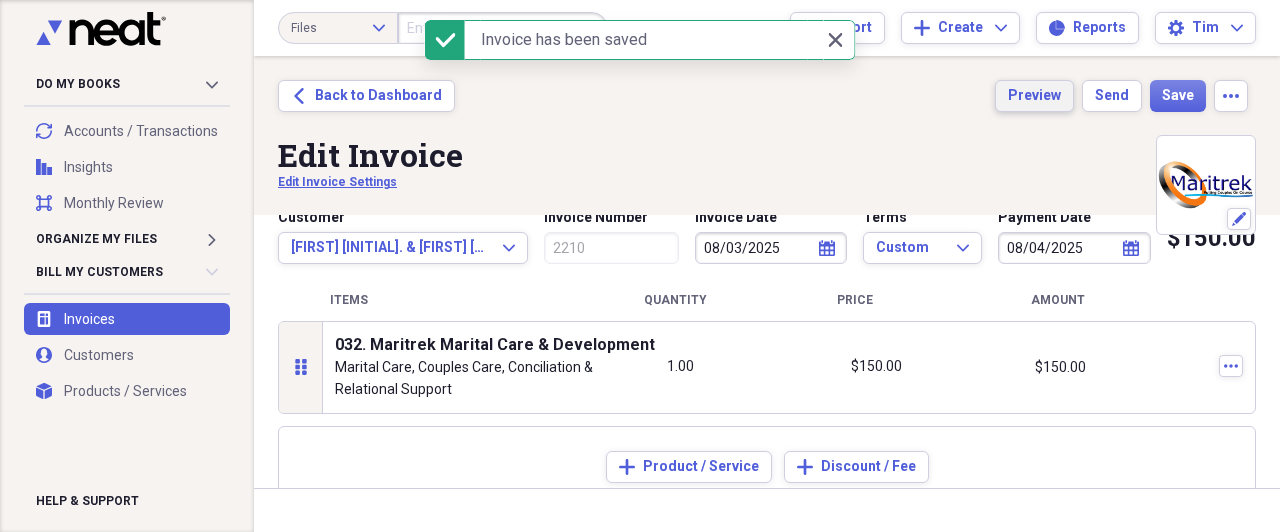 click on "Preview" at bounding box center [1034, 96] 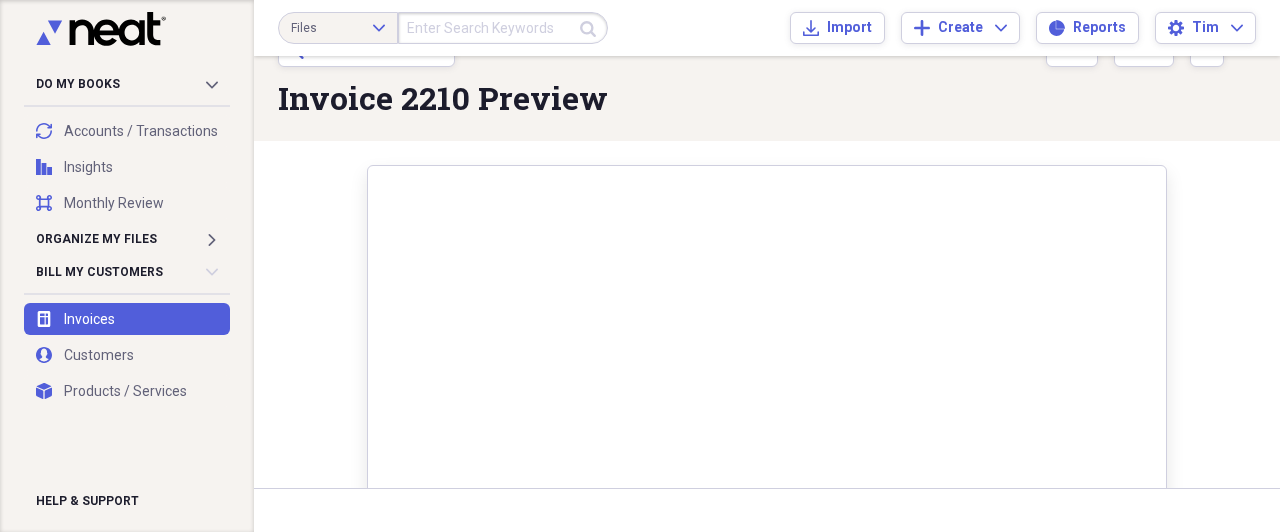 scroll, scrollTop: 0, scrollLeft: 0, axis: both 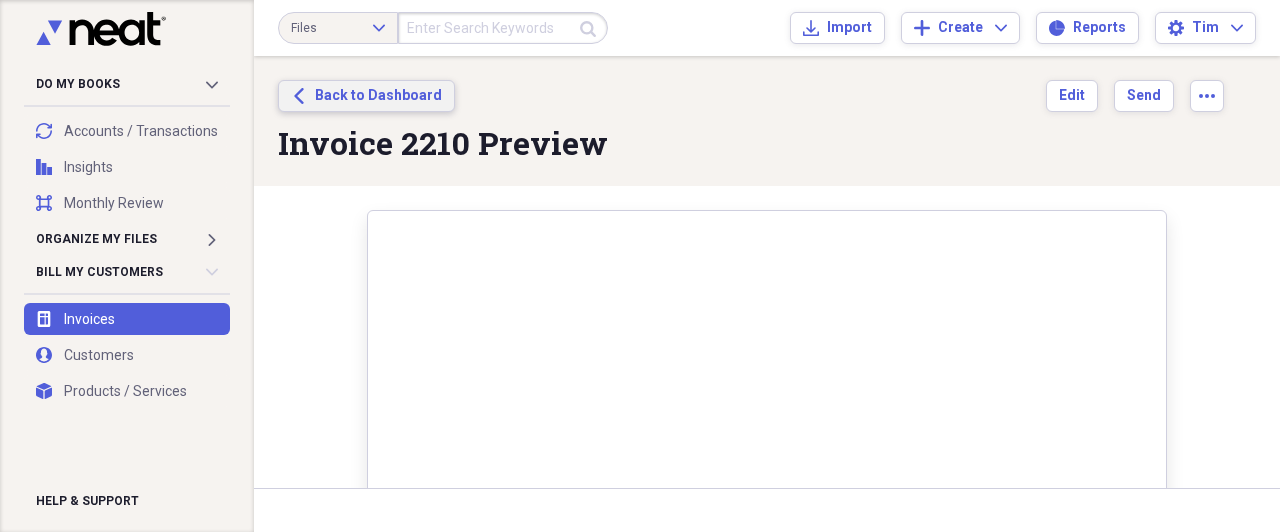 click on "Back" 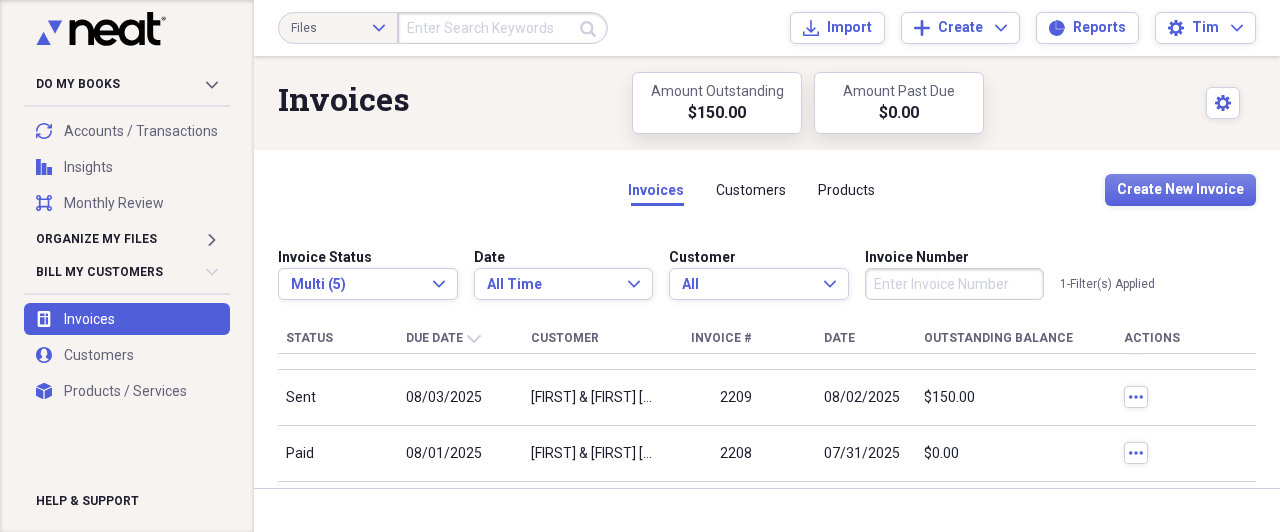 scroll, scrollTop: 42, scrollLeft: 0, axis: vertical 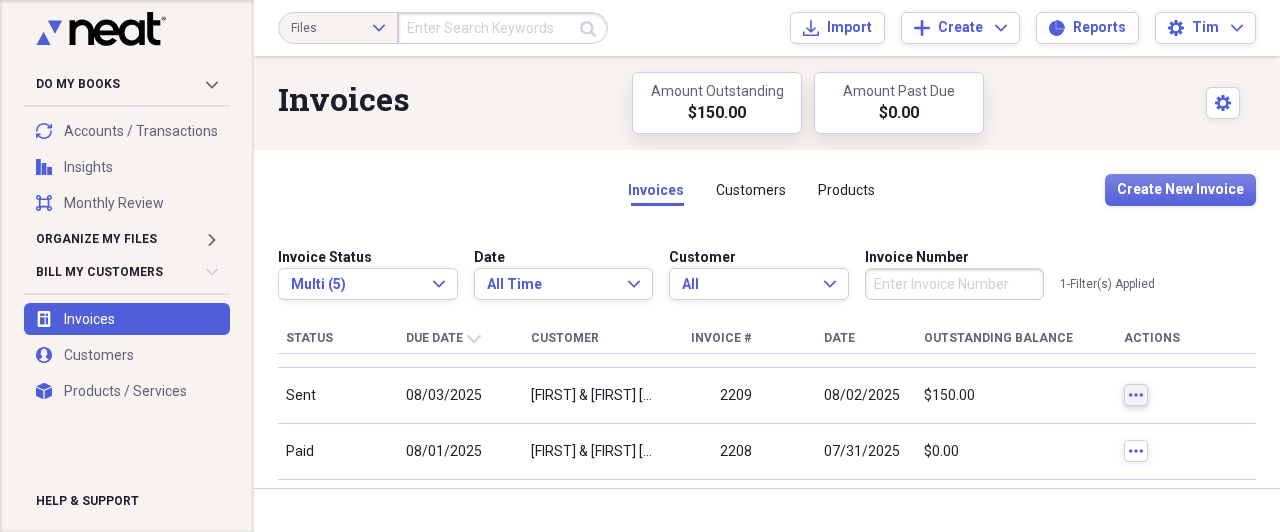 click 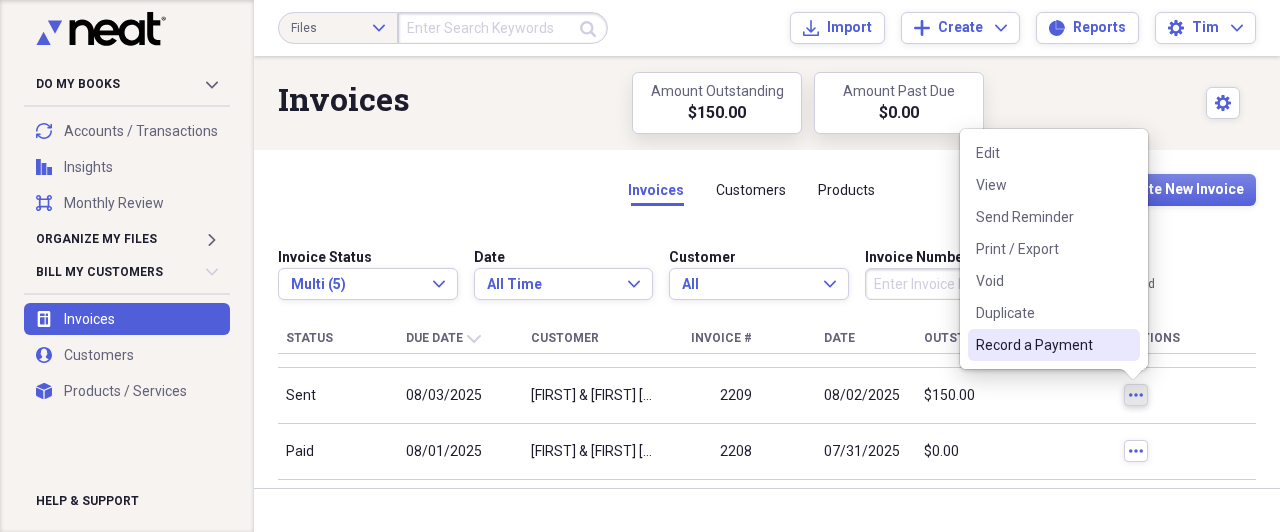 click on "Record a Payment" at bounding box center (1042, 345) 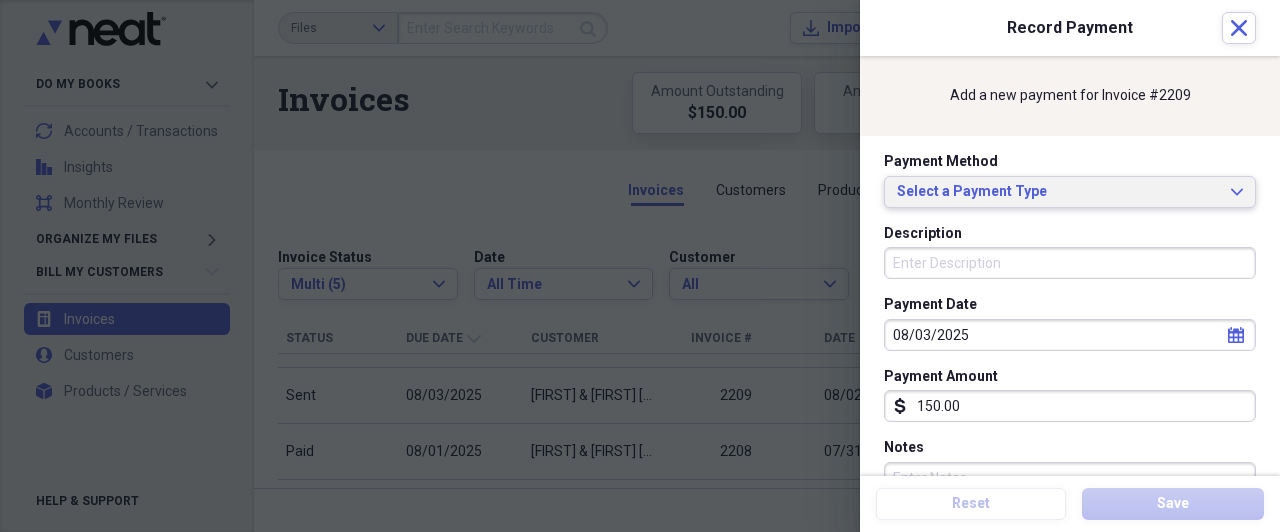 click on "Select a Payment Type" at bounding box center [1058, 192] 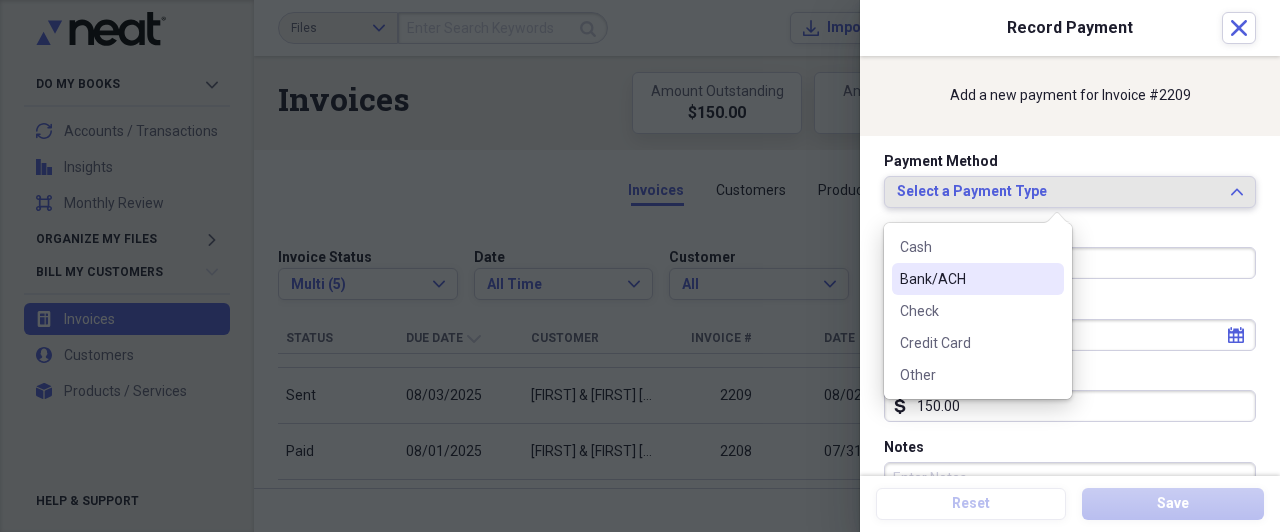 click on "Bank/ACH" at bounding box center [966, 279] 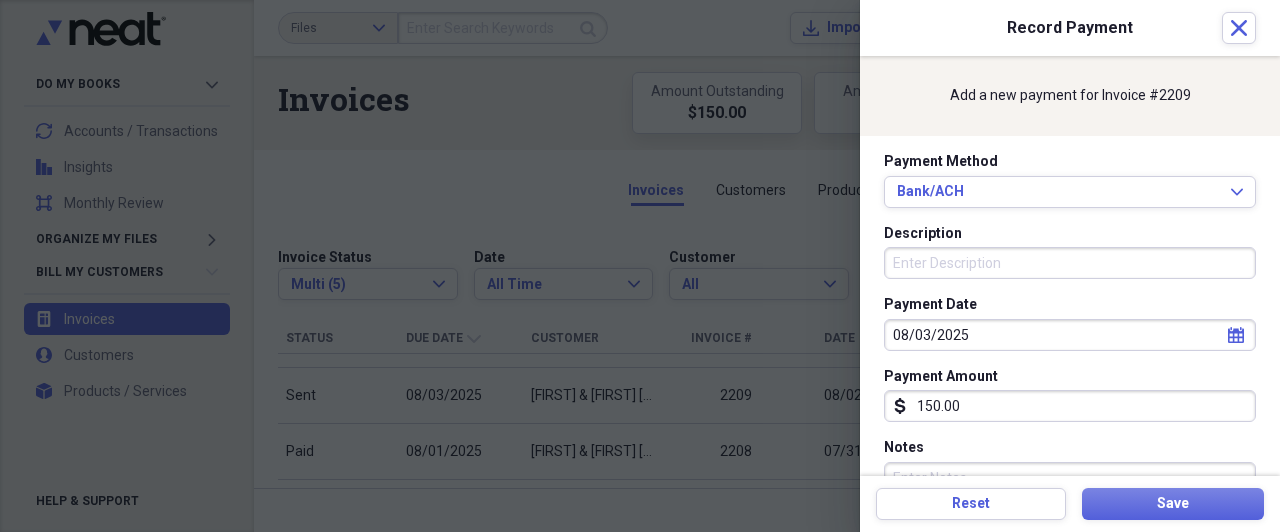 click on "Description" at bounding box center [1070, 263] 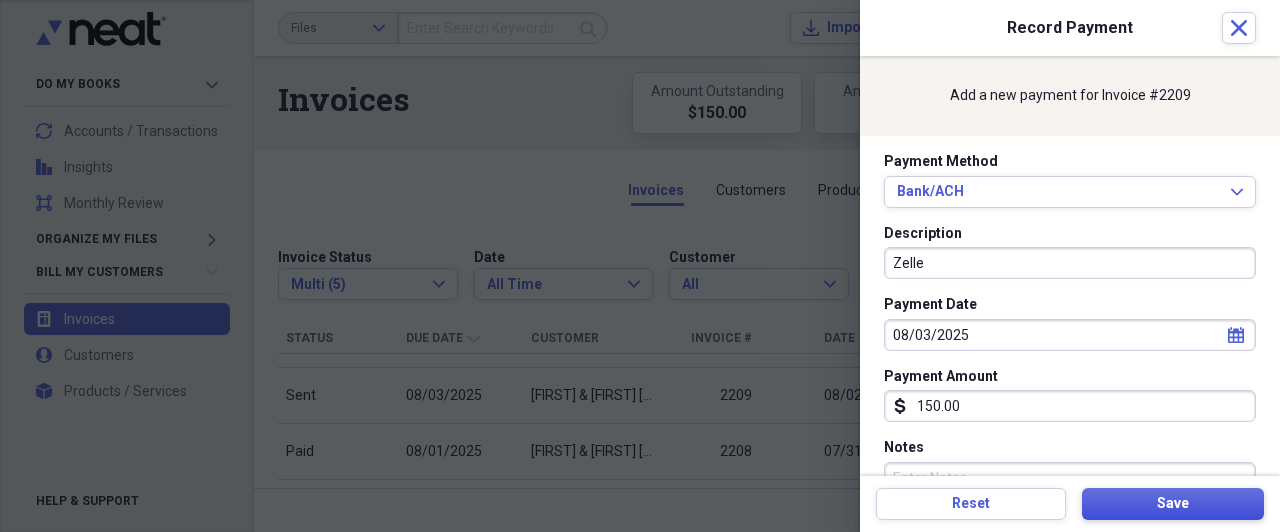 type on "Zelle" 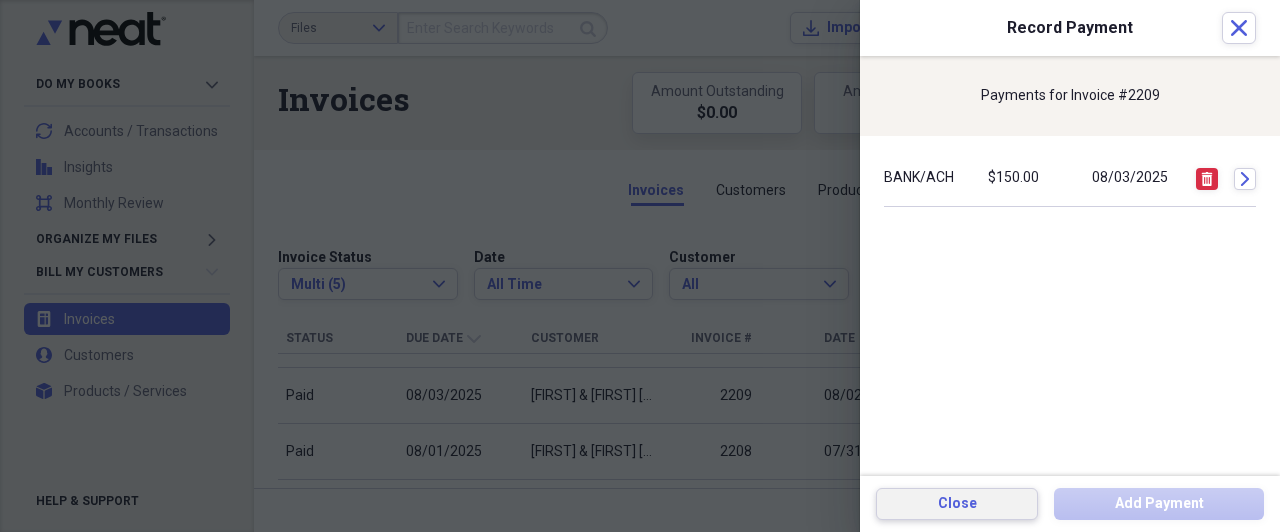 click on "Close" at bounding box center (957, 504) 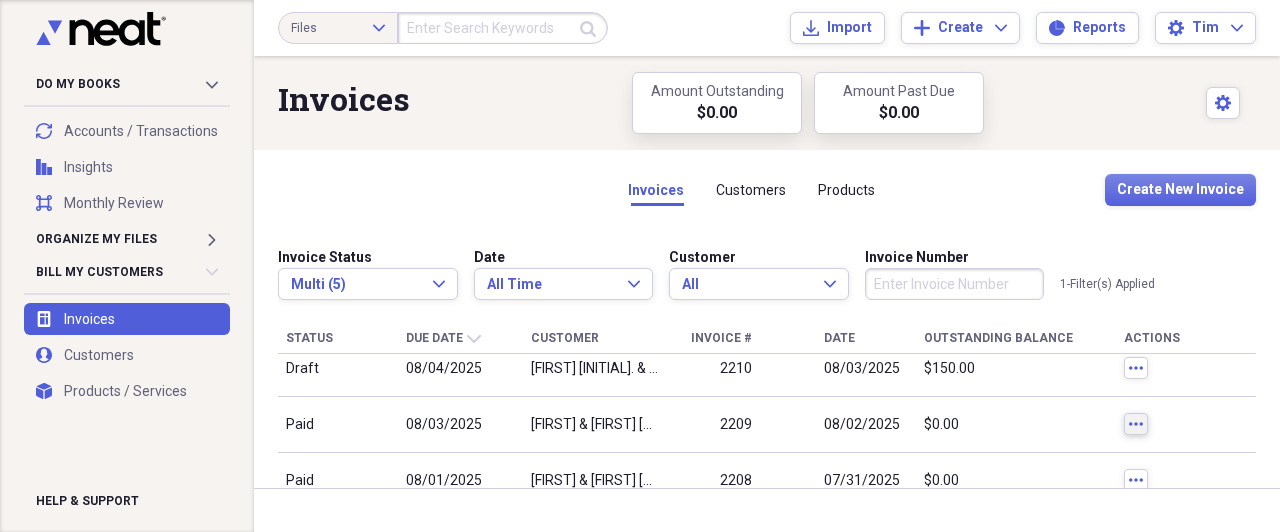 scroll, scrollTop: 0, scrollLeft: 0, axis: both 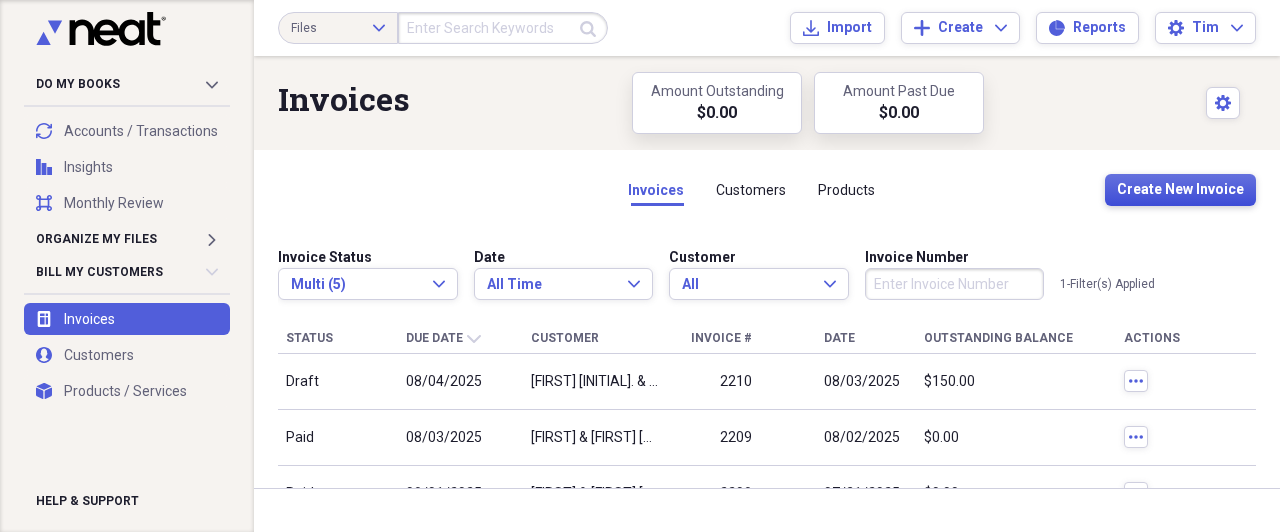 click on "Create New Invoice" at bounding box center [1180, 190] 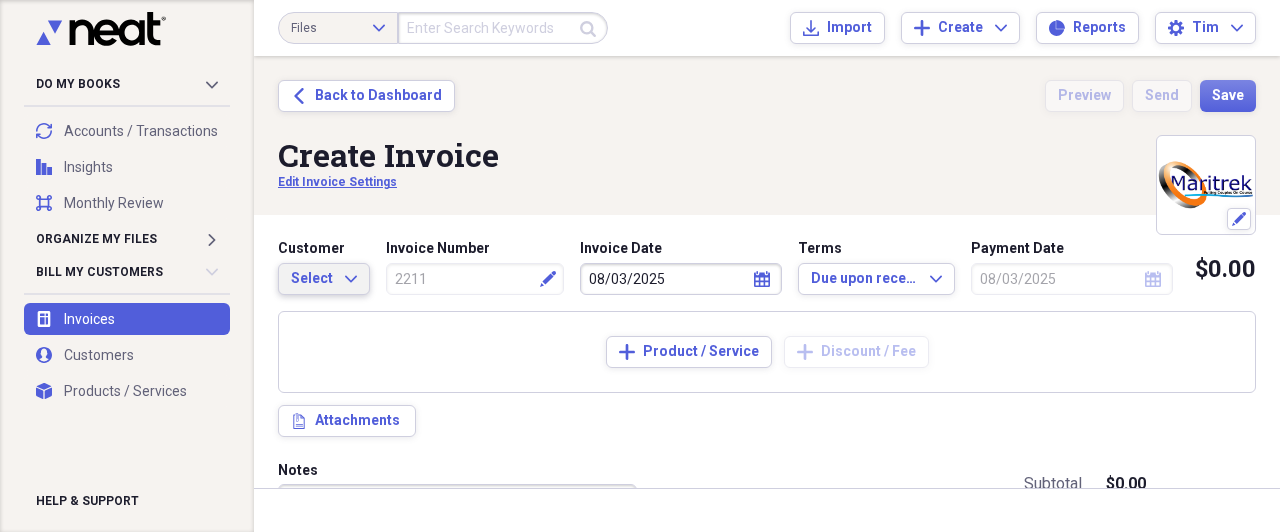 click on "Expand" 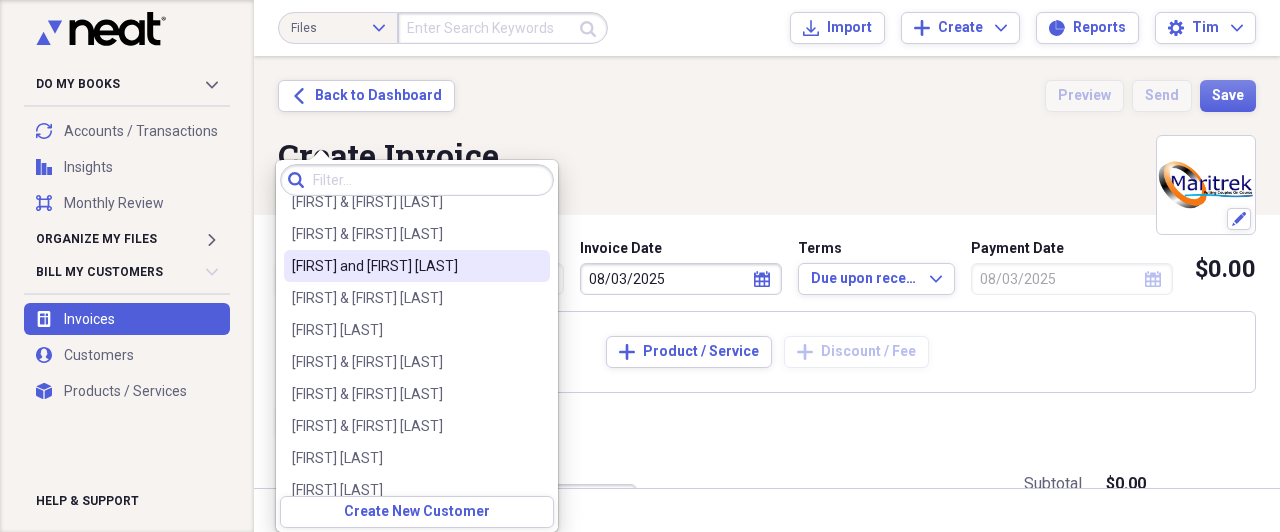 scroll, scrollTop: 1328, scrollLeft: 0, axis: vertical 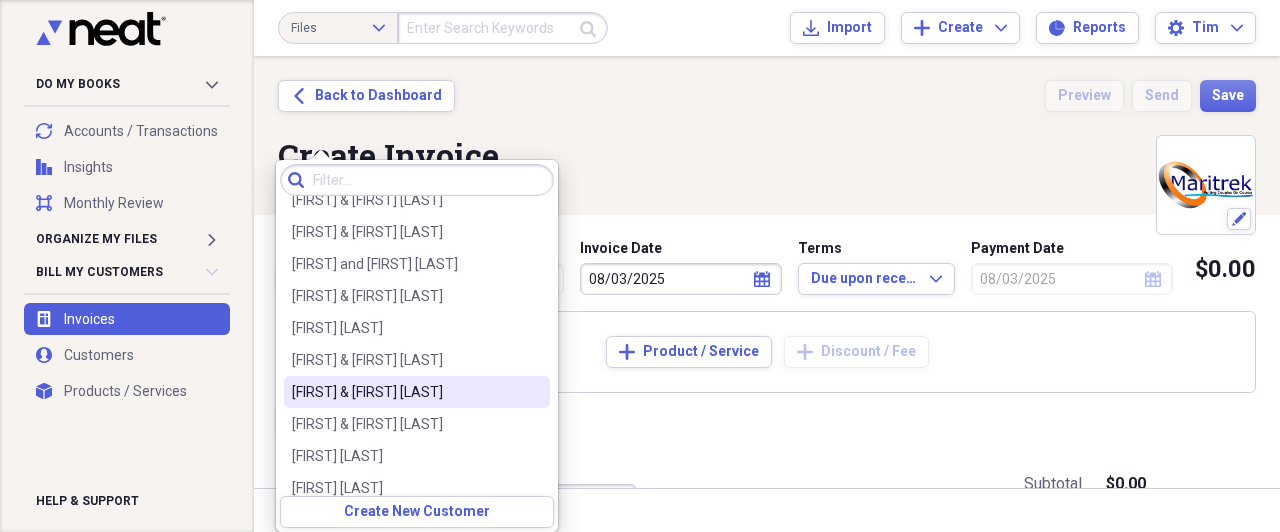 click on "[FIRST] & [FIRST] [LAST]" at bounding box center (405, 392) 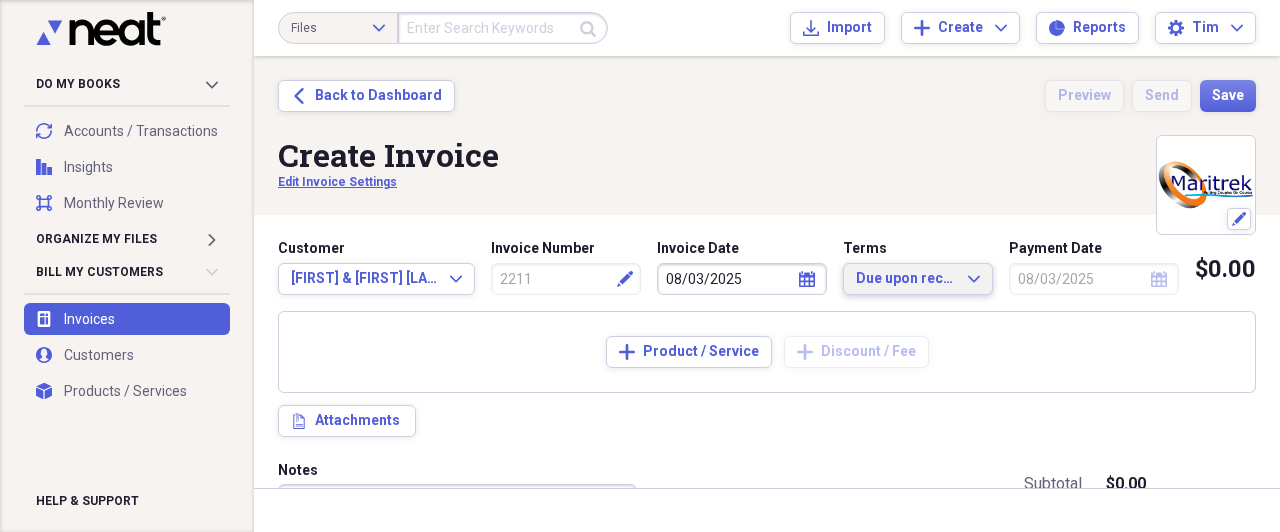 click 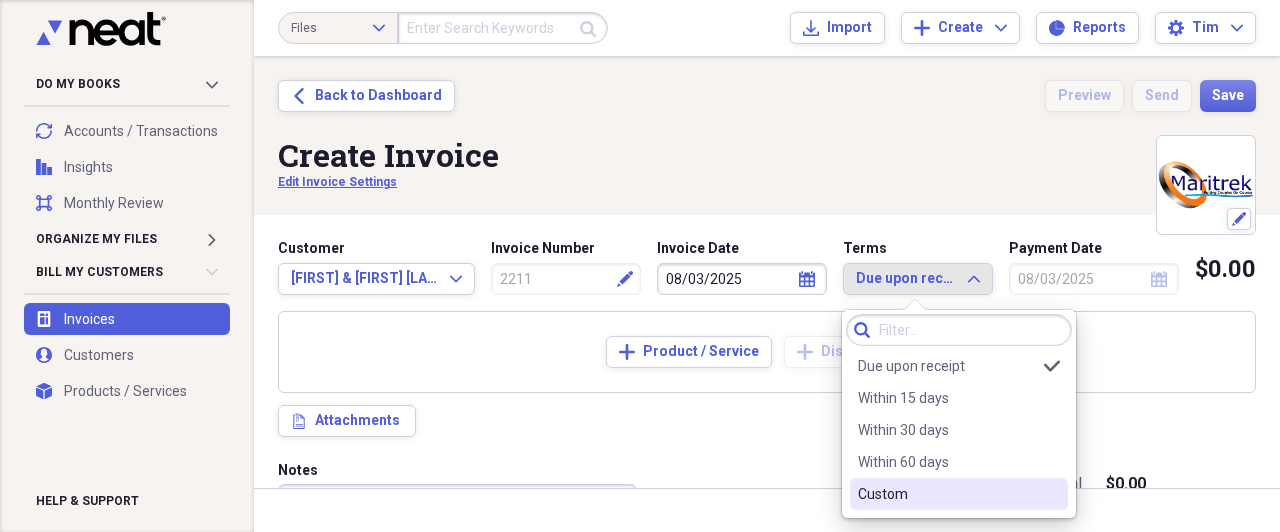 click on "Custom" at bounding box center (947, 494) 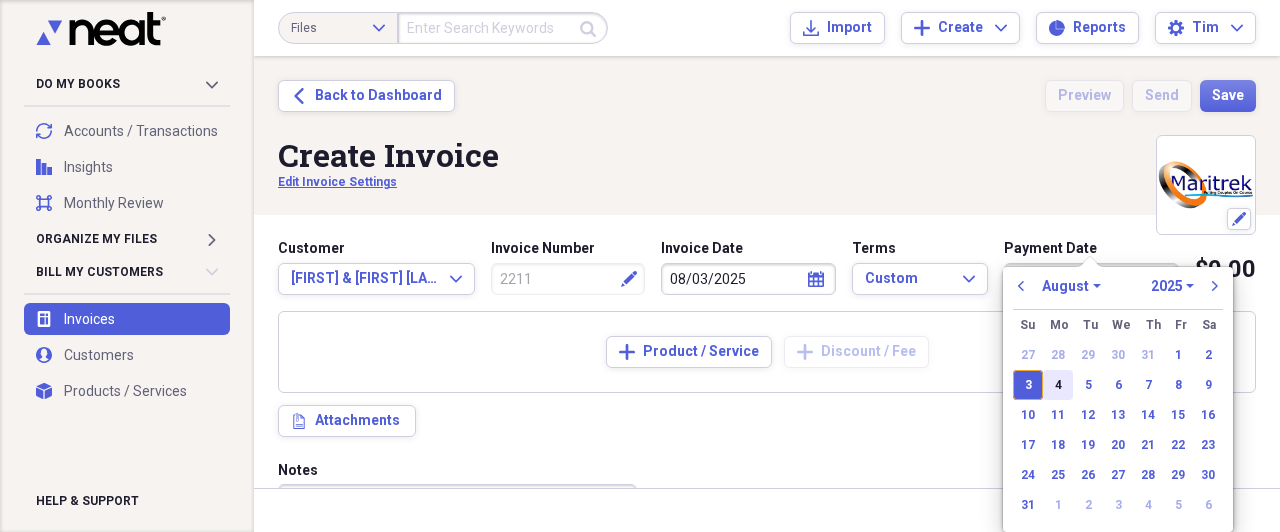 click on "4" at bounding box center [1058, 385] 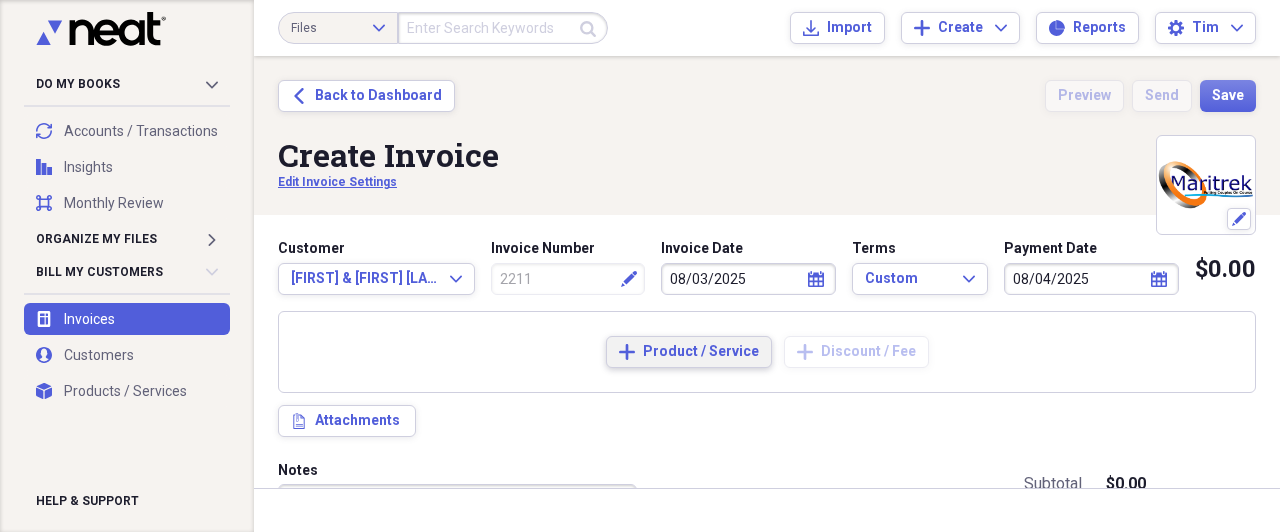 click on "Product / Service" at bounding box center (701, 352) 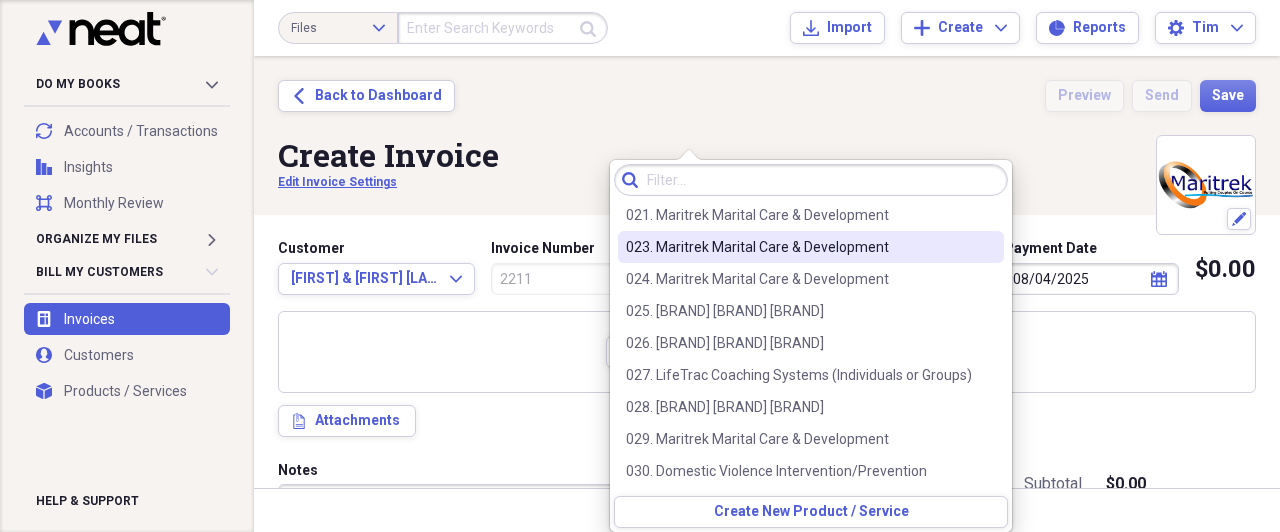 scroll, scrollTop: 199, scrollLeft: 0, axis: vertical 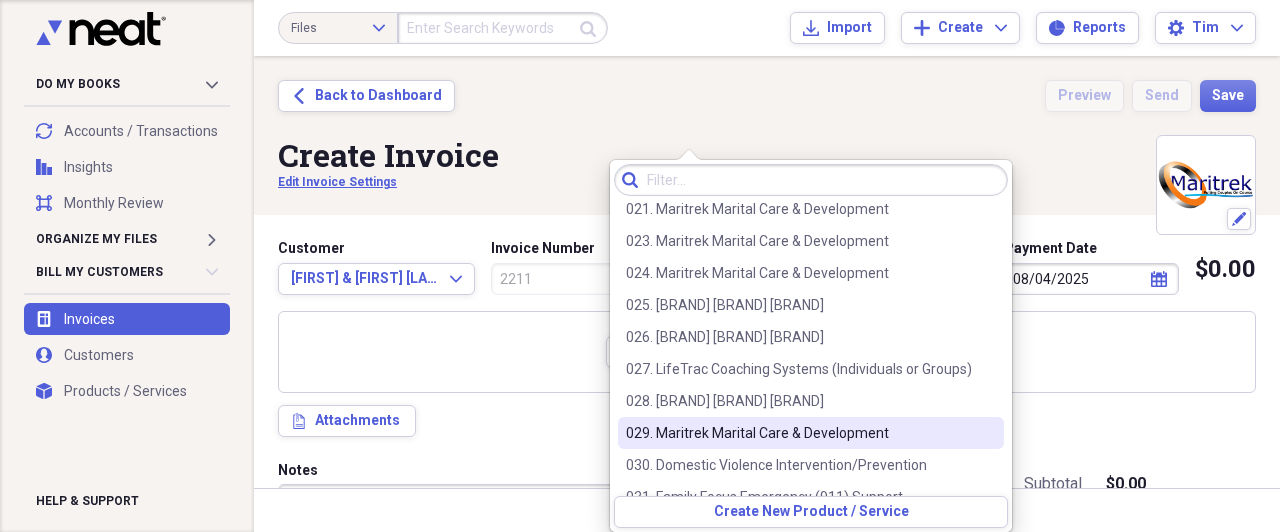 click on "029. Maritrek Marital Care & Development" at bounding box center (799, 433) 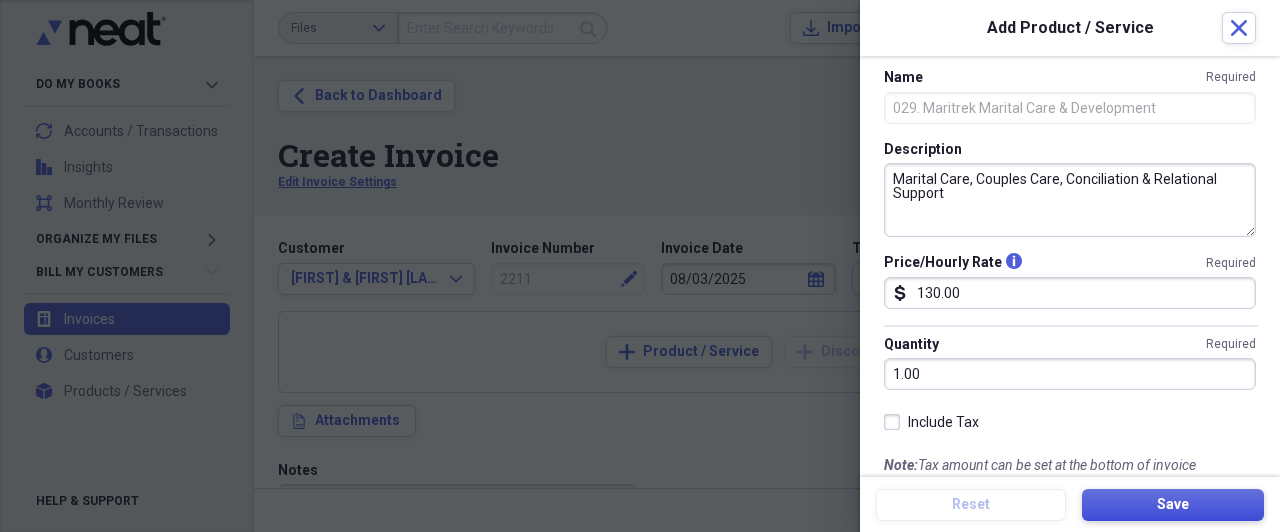 click on "Save" at bounding box center (1173, 505) 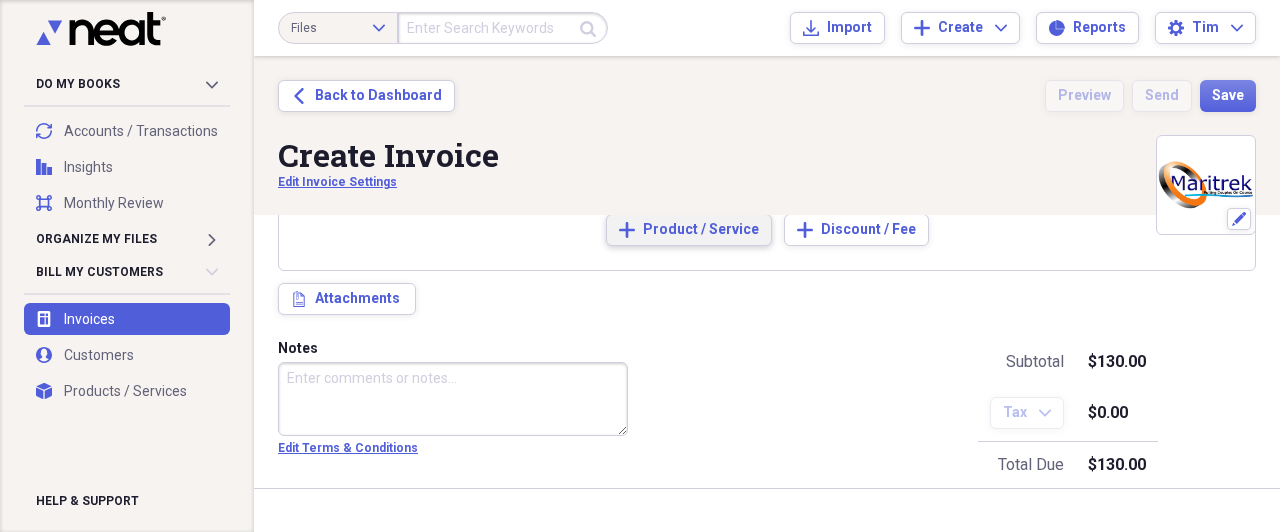 scroll, scrollTop: 292, scrollLeft: 0, axis: vertical 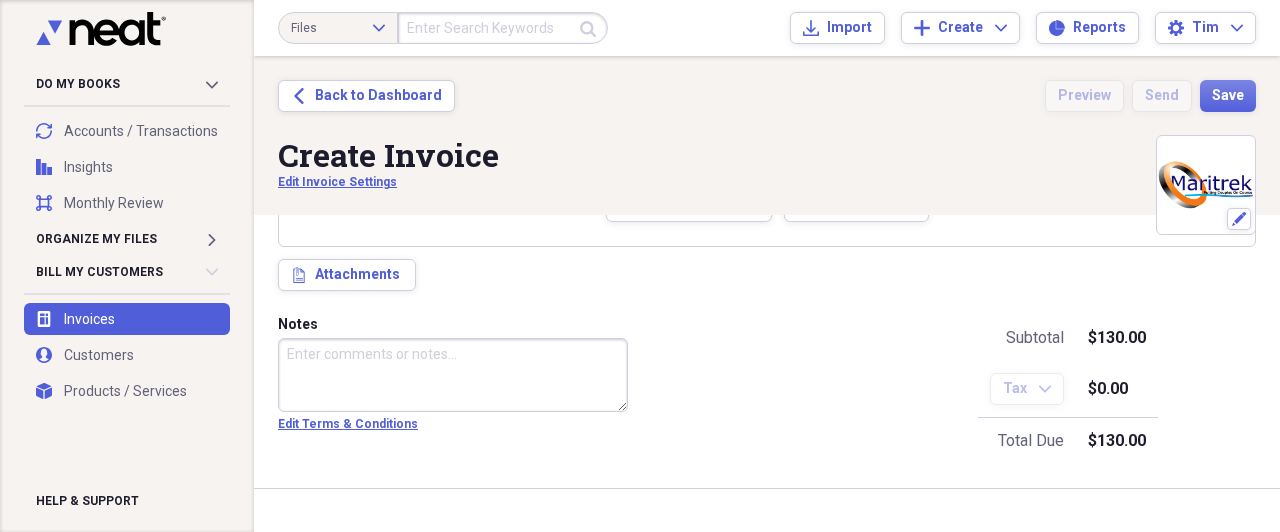 click on "Notes" at bounding box center [453, 375] 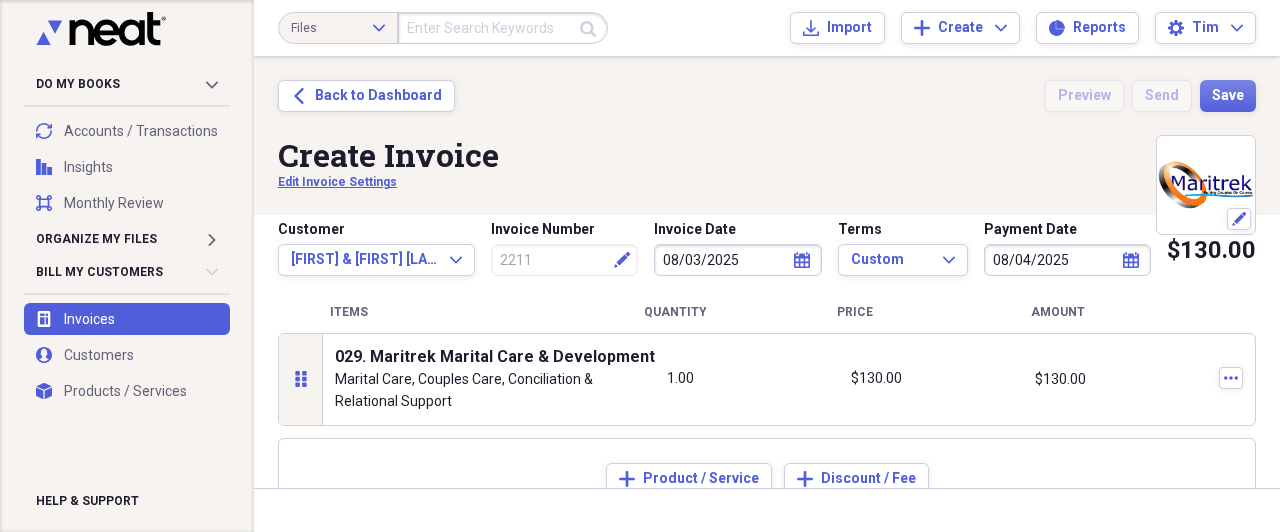 scroll, scrollTop: 0, scrollLeft: 0, axis: both 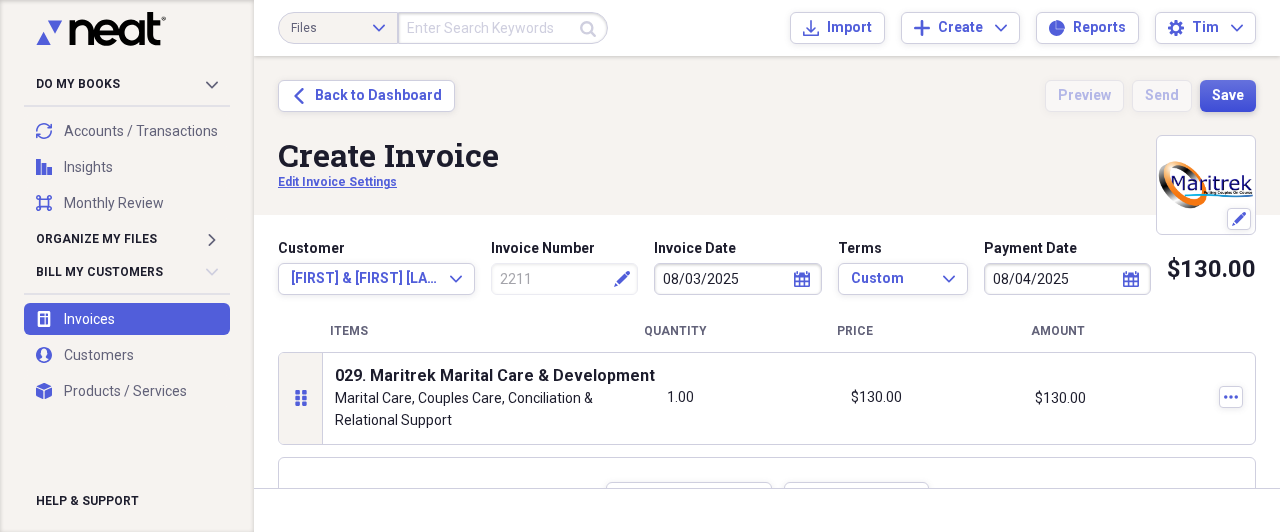 type on "Marital Care: Monthly follow-up w/ [FIRST] & [FIRST]" 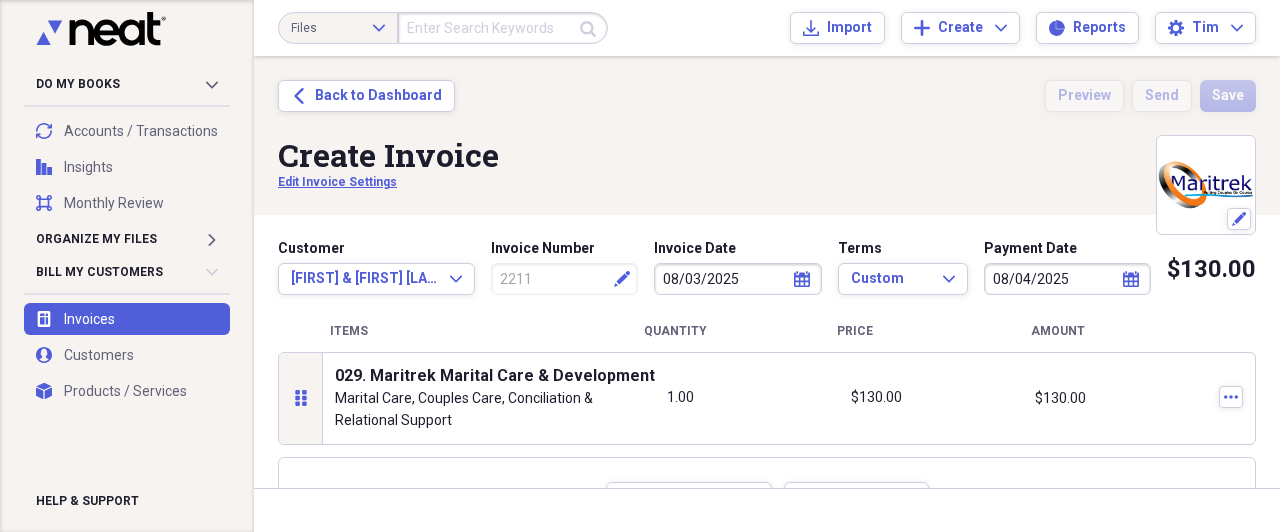 type 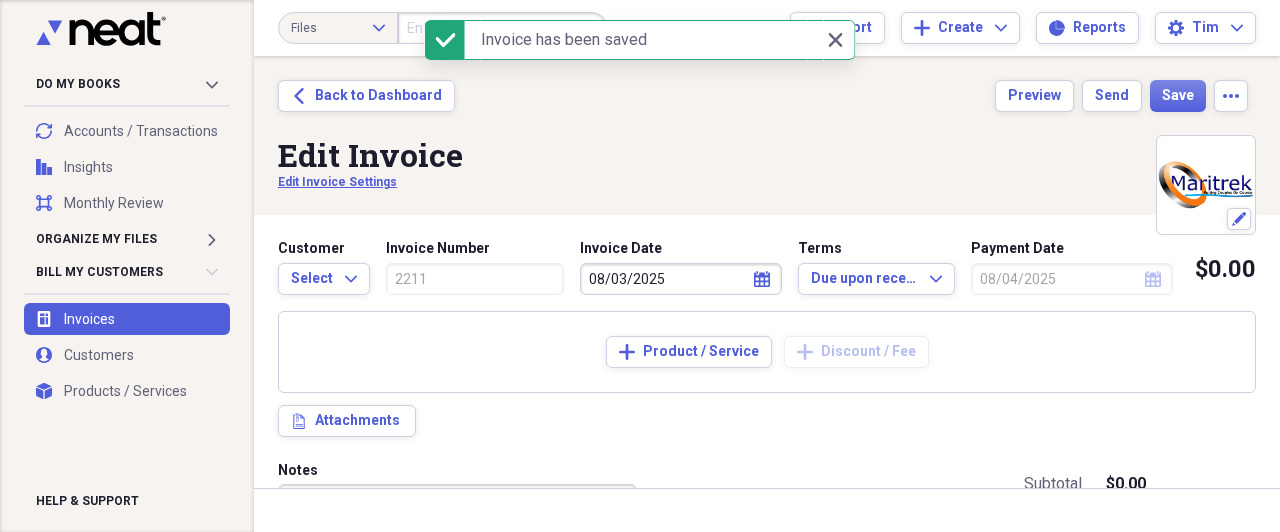 type on "08/03/2025" 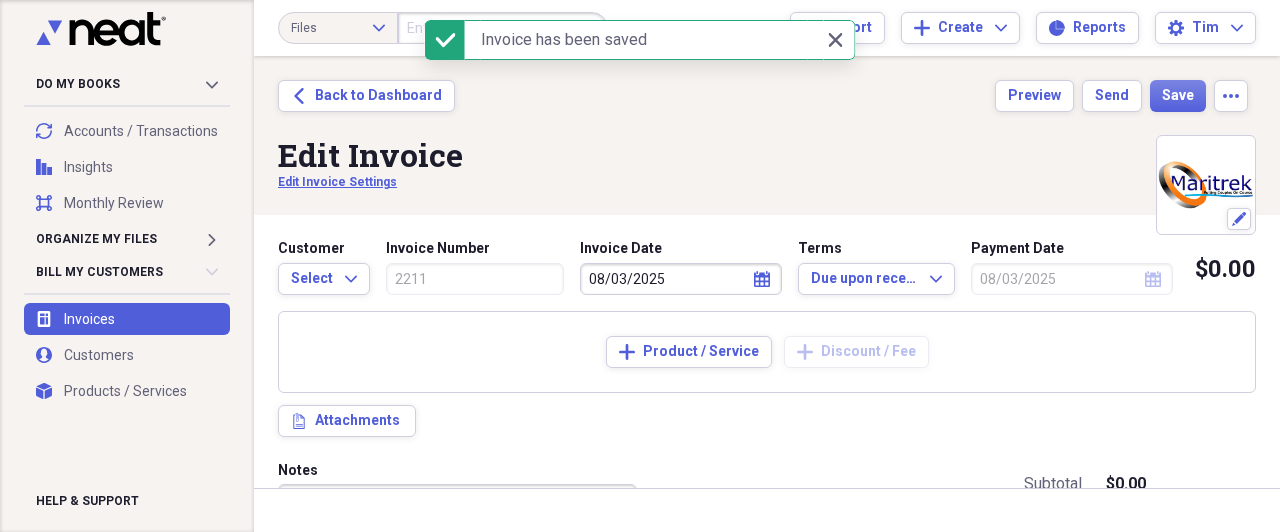 type on "Marital Care: Monthly follow-up w/ [FIRST] & [FIRST]" 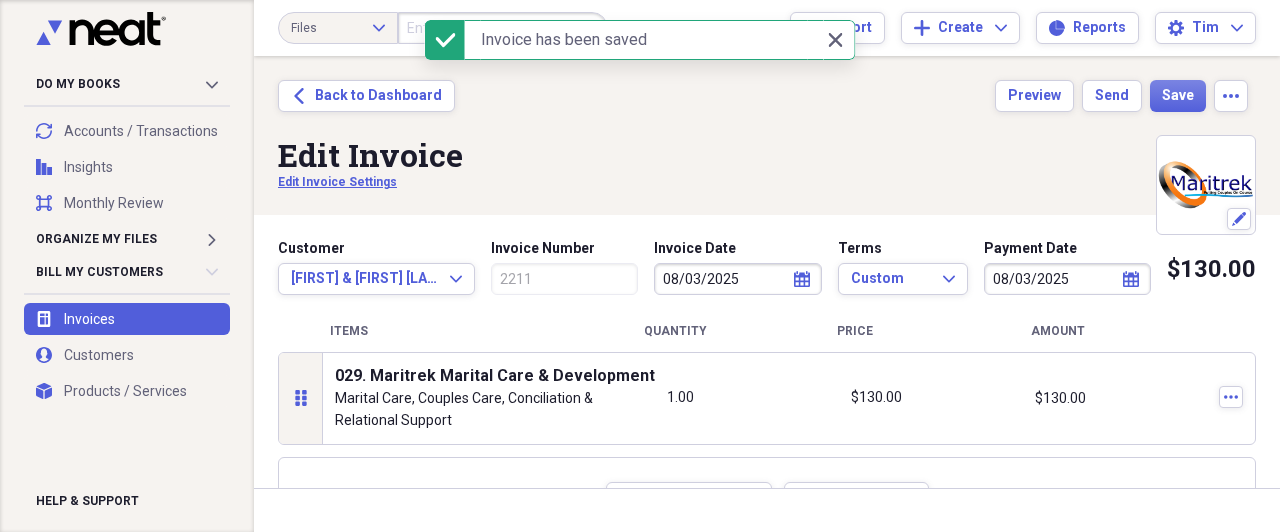 type on "08/04/2025" 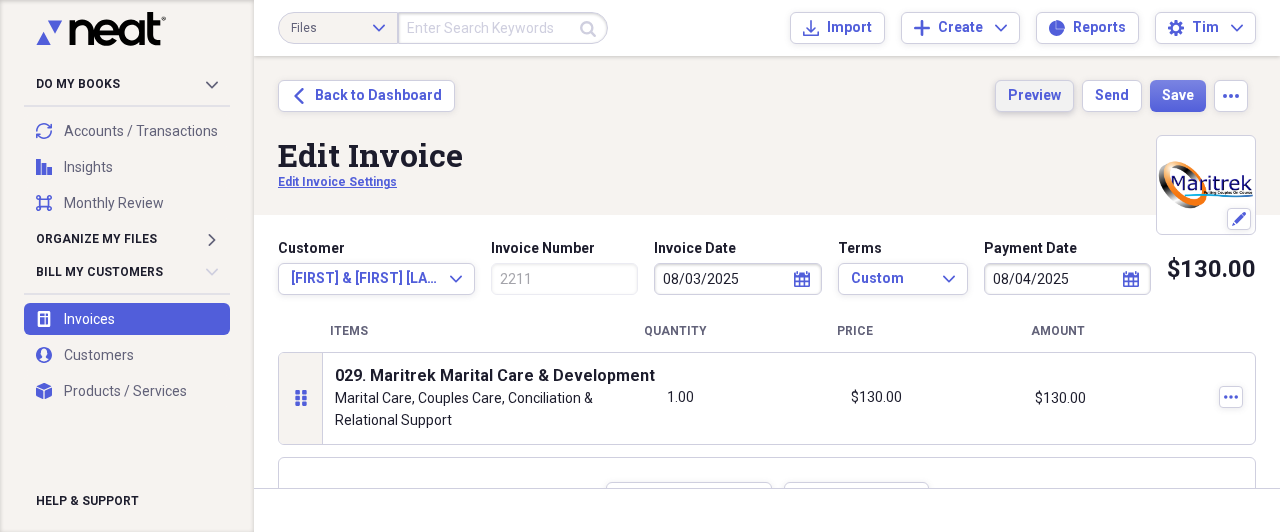 click on "Preview" at bounding box center (1034, 96) 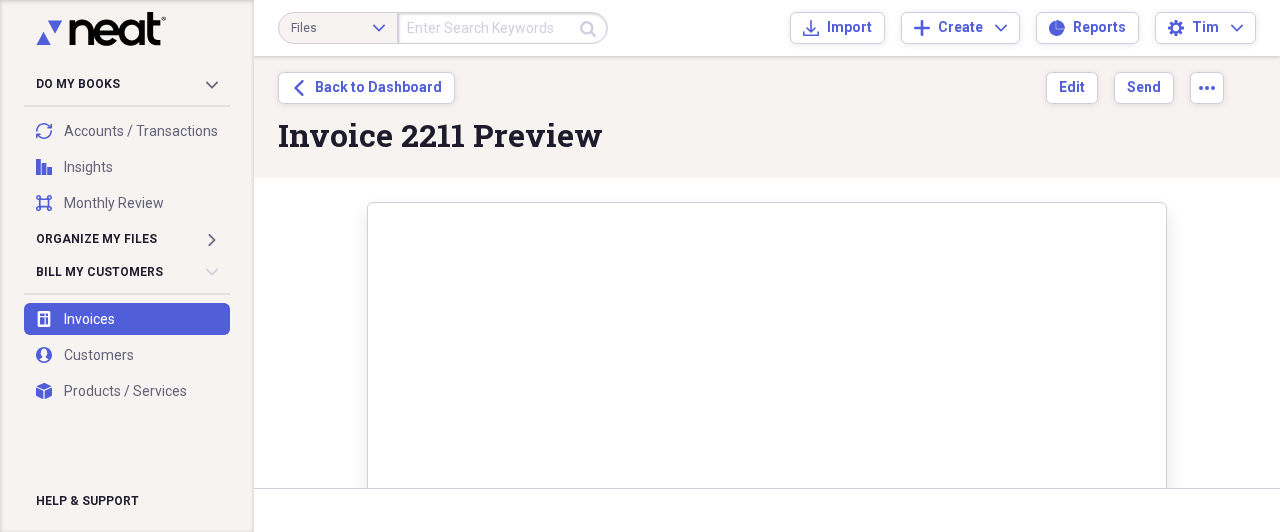 scroll, scrollTop: 0, scrollLeft: 0, axis: both 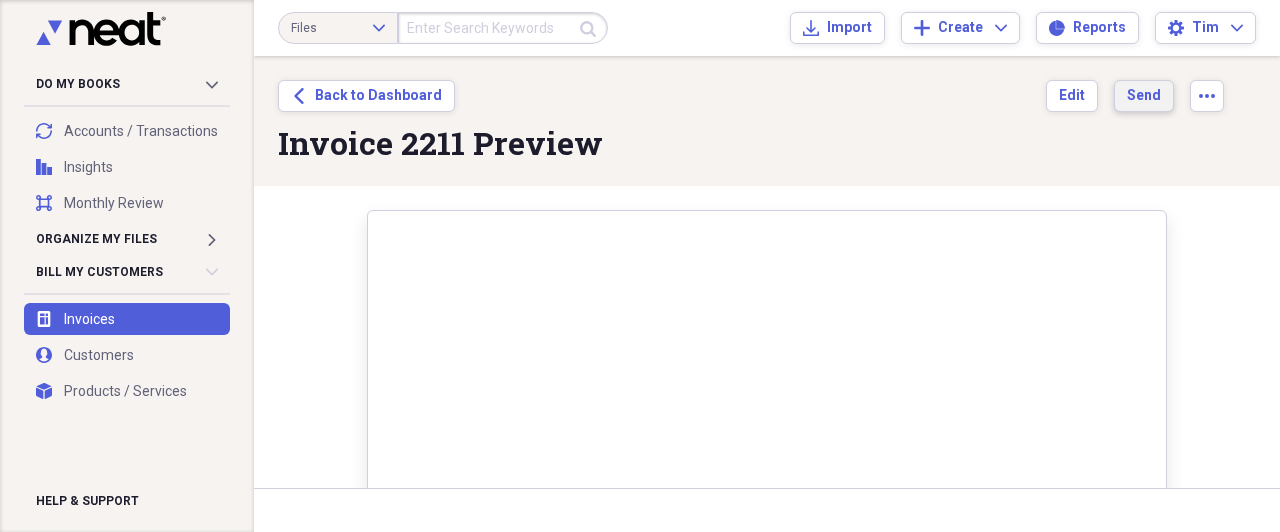 click on "Send" at bounding box center (1144, 96) 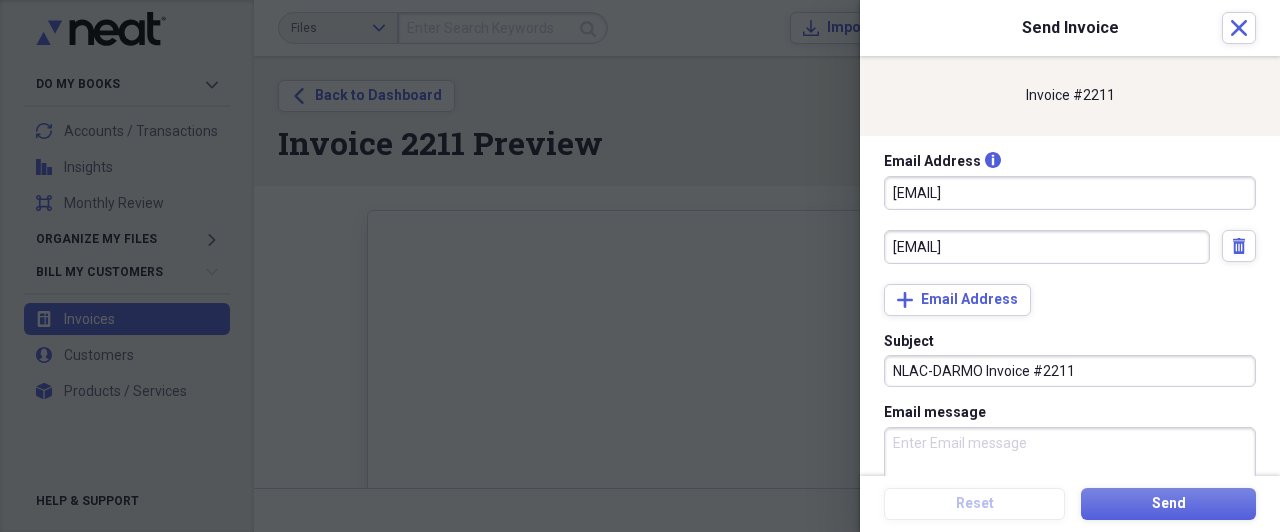 drag, startPoint x: 1065, startPoint y: 244, endPoint x: 866, endPoint y: 247, distance: 199.02261 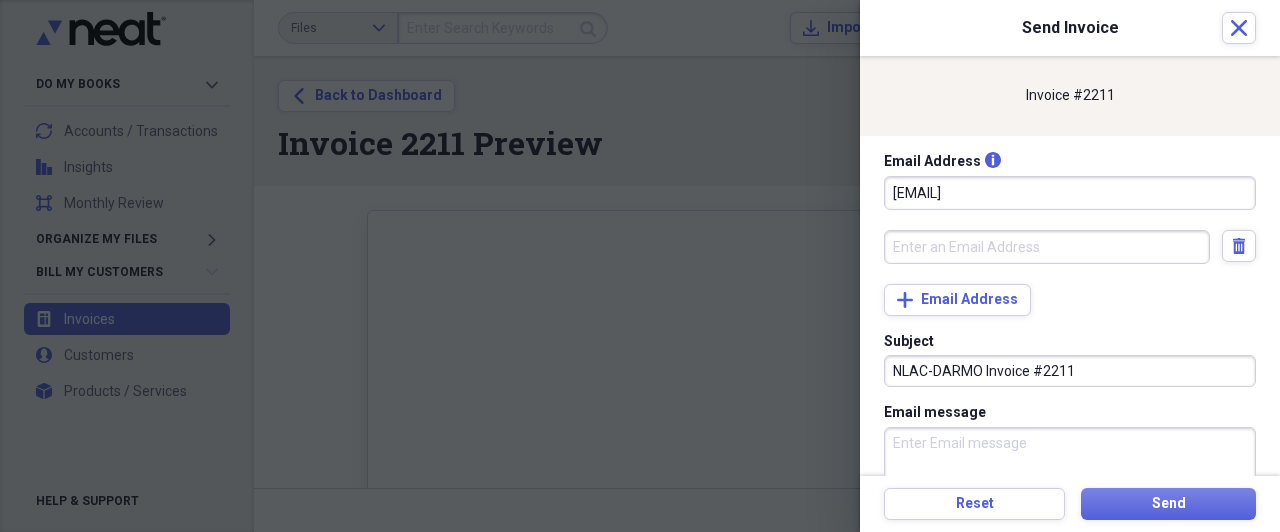 type 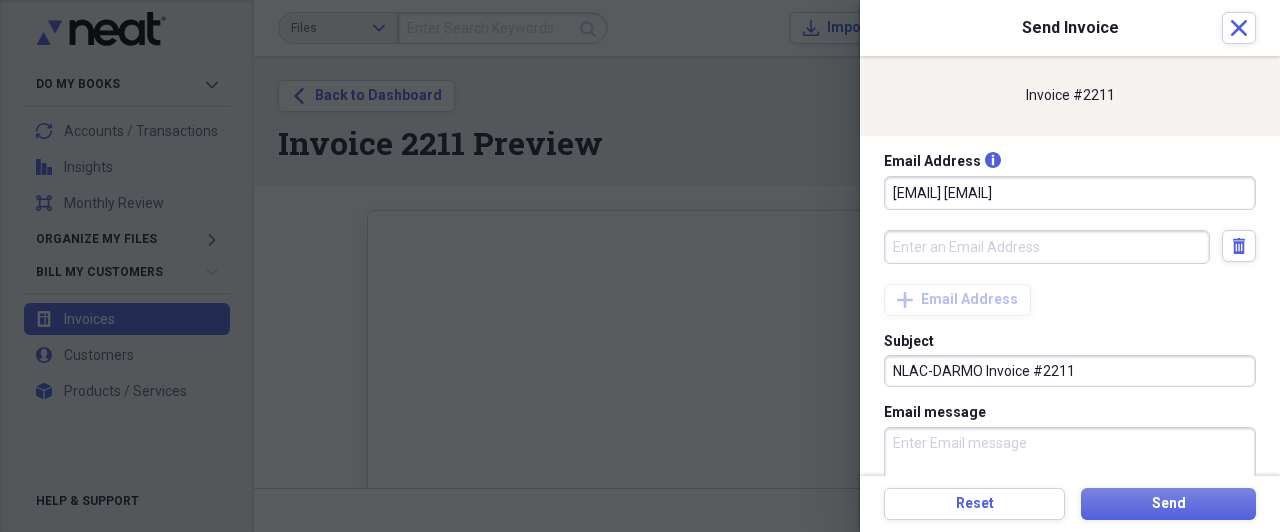 drag, startPoint x: 1046, startPoint y: 194, endPoint x: 1214, endPoint y: 197, distance: 168.02678 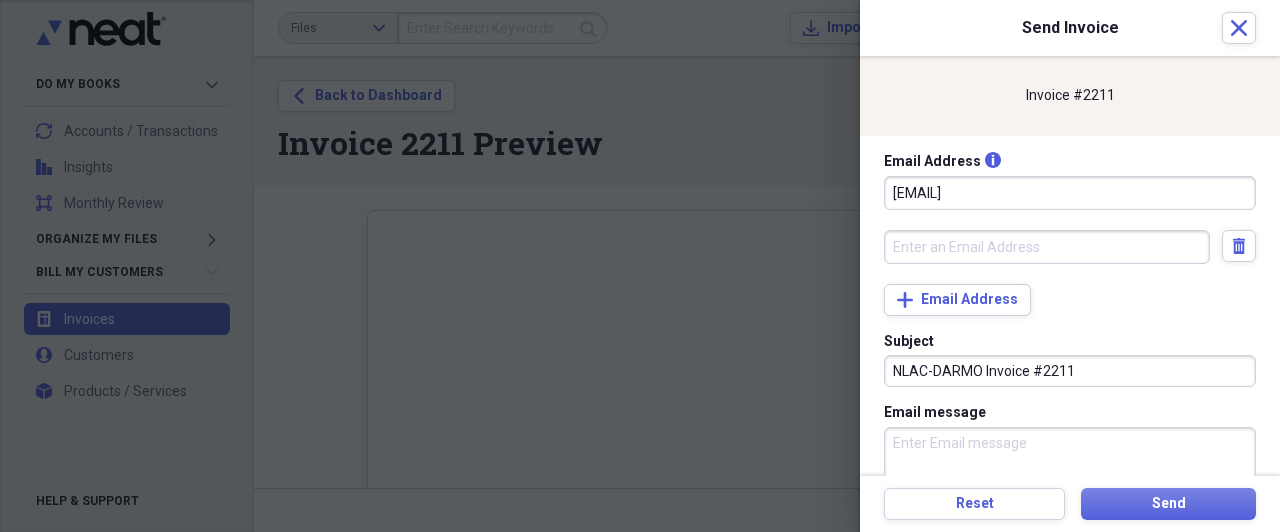 type on "[EMAIL]" 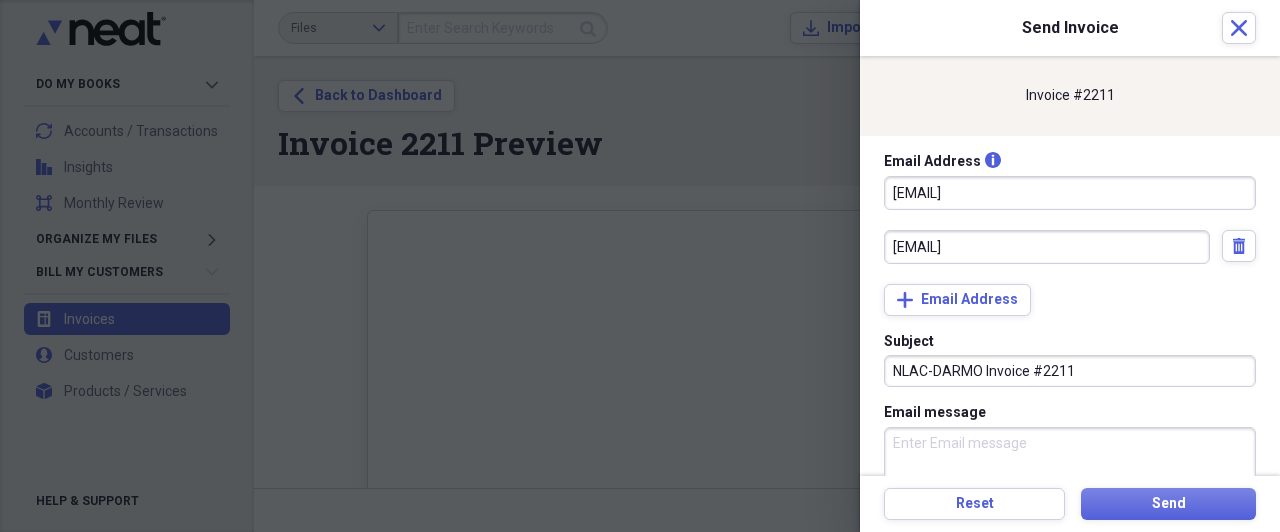 type on "[EMAIL]" 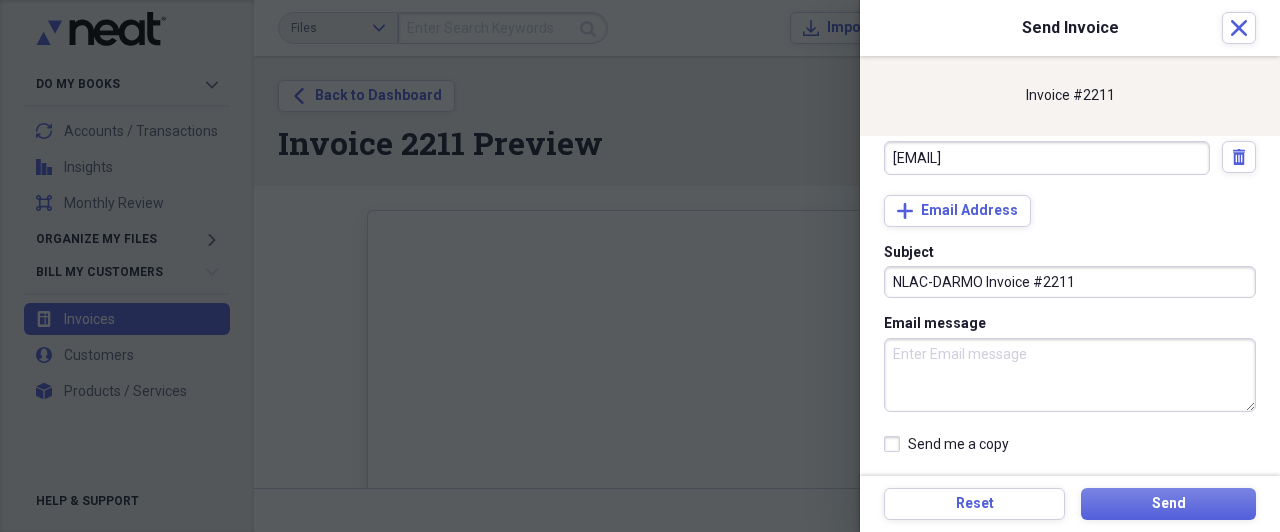 scroll, scrollTop: 105, scrollLeft: 0, axis: vertical 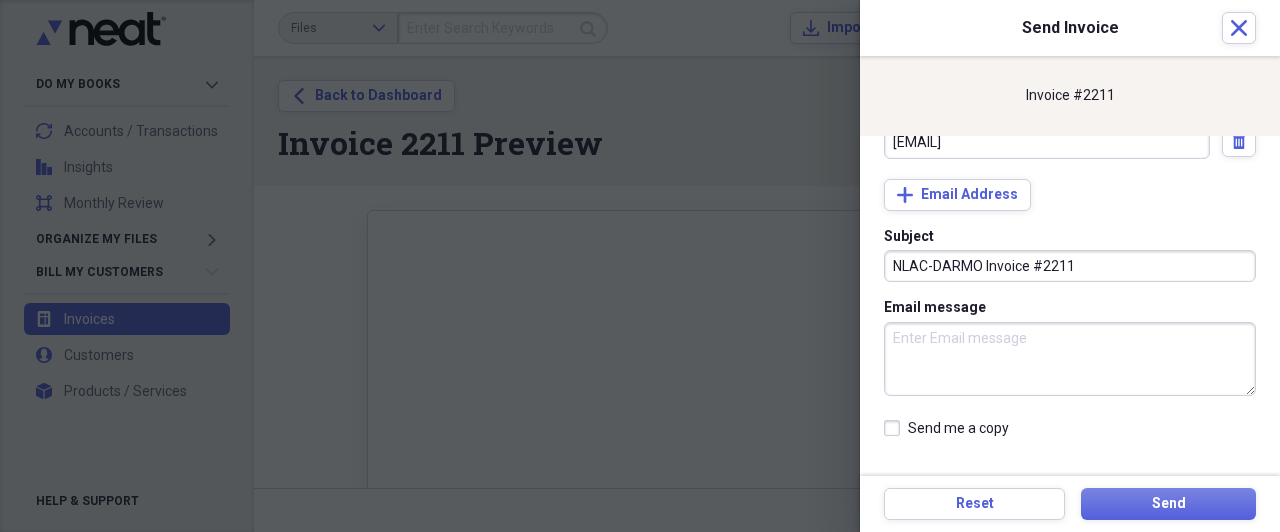click on "Send me a copy" at bounding box center [946, 428] 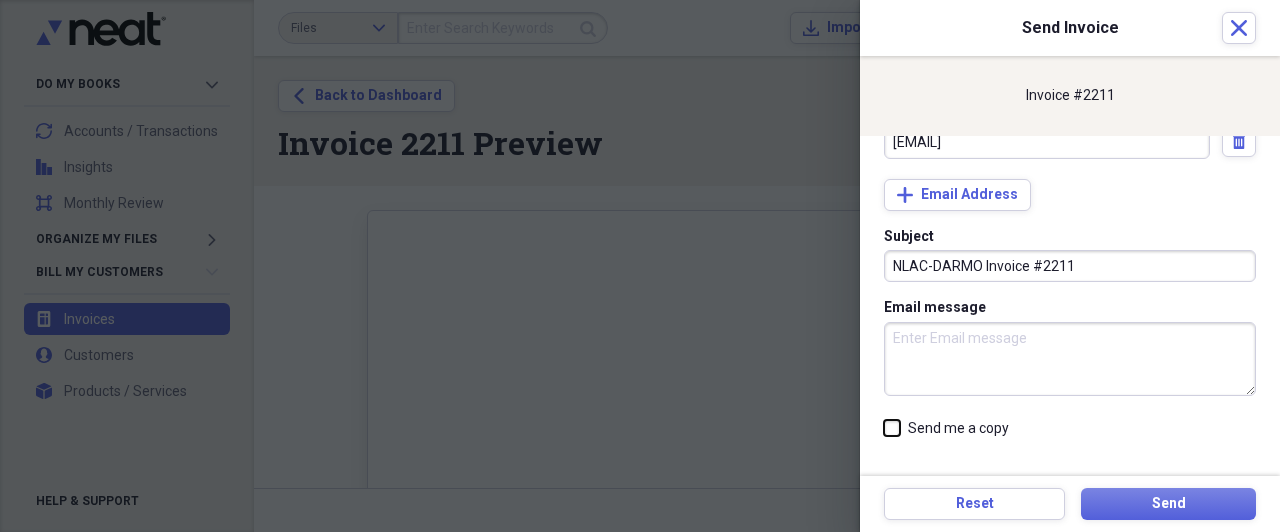 click on "Send me a copy" at bounding box center [884, 532] 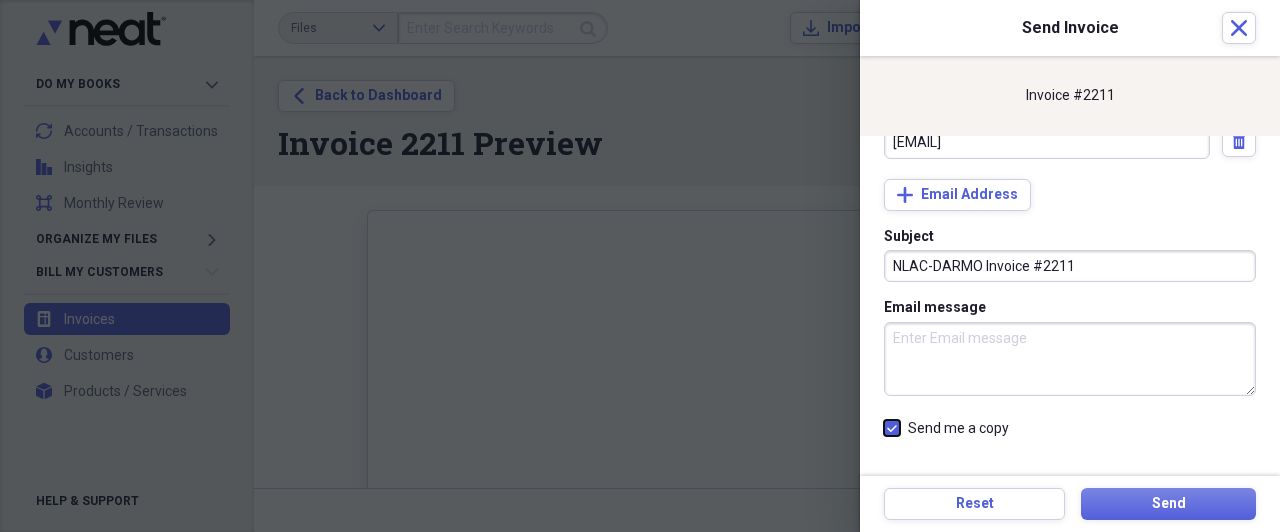 checkbox on "true" 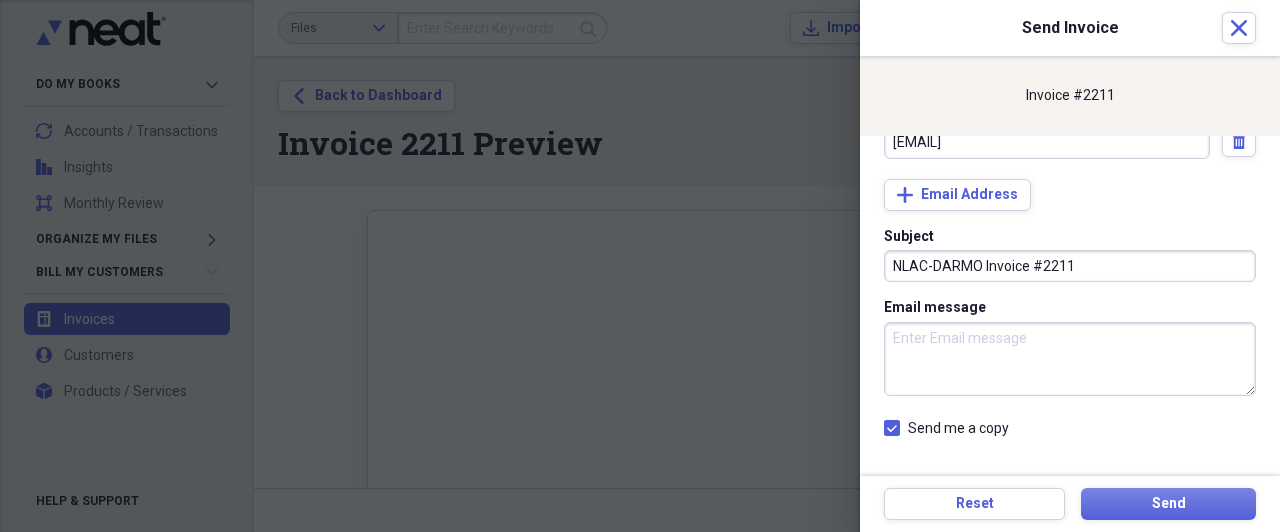 click on "Email message" at bounding box center [1070, 359] 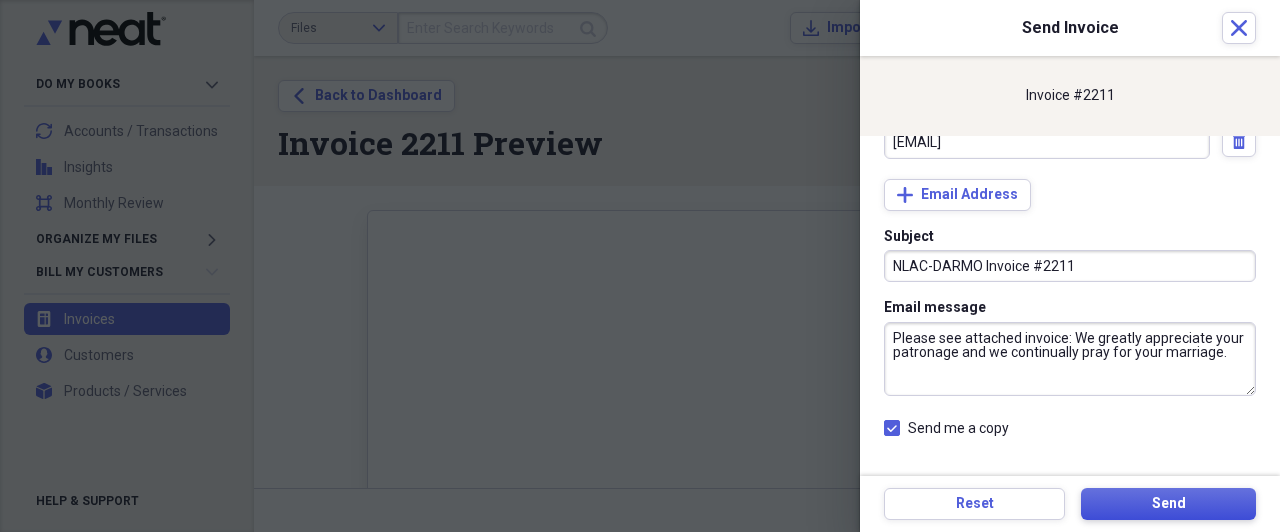 type on "Please see attached invoice: We greatly appreciate your patronage and we continually pray for your marriage." 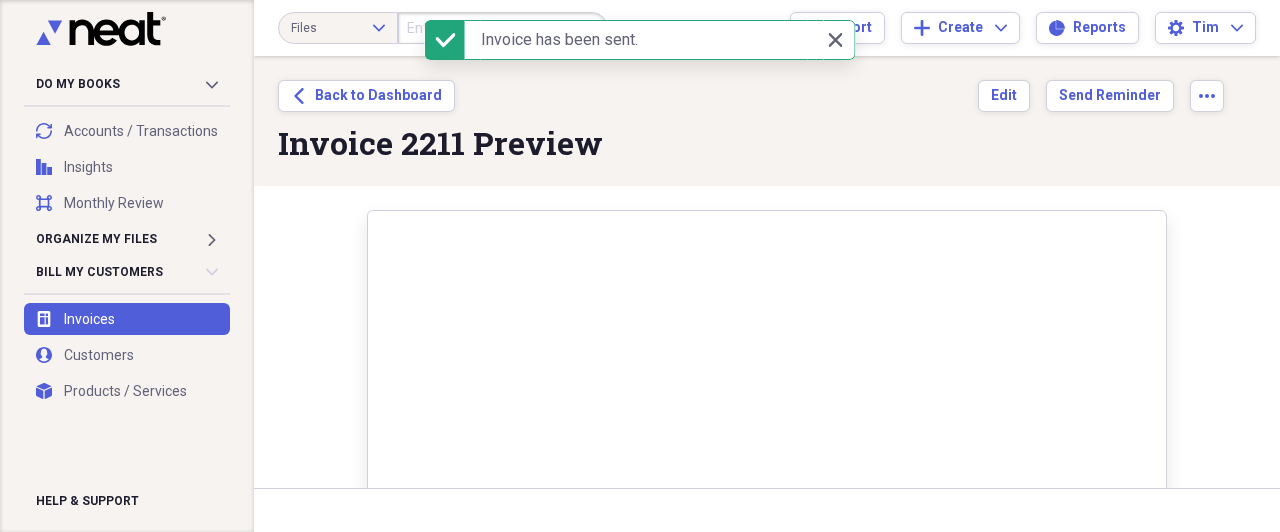 click on "Back Back to Dashboard Edit Send Reminder more Invoice 2211 Preview" at bounding box center (767, 562) 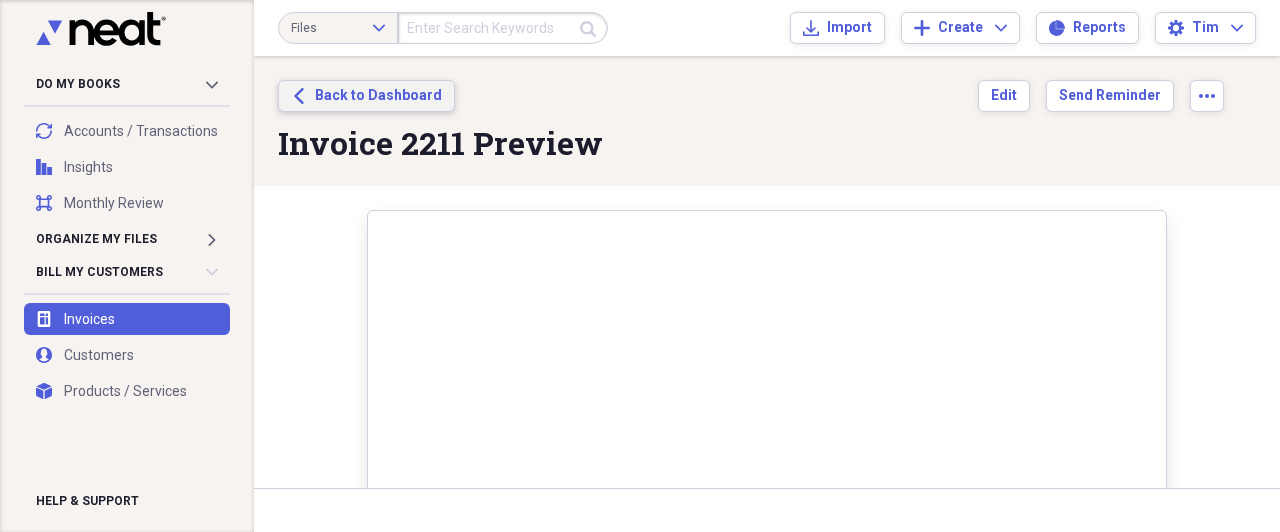 click on "Back to Dashboard" at bounding box center [378, 96] 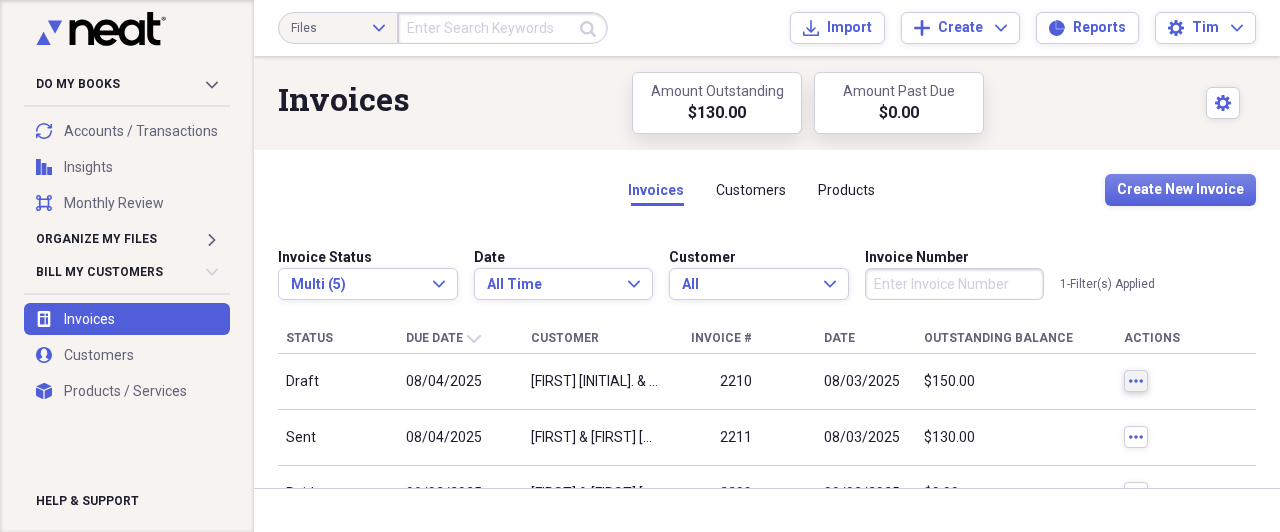 click on "more" 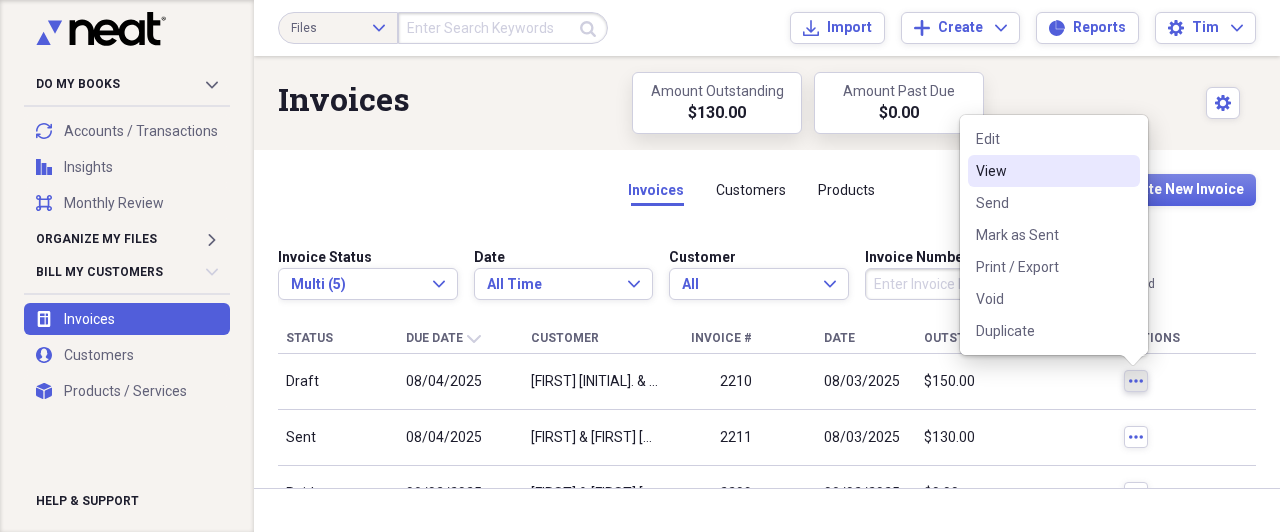 click on "View" at bounding box center [1042, 171] 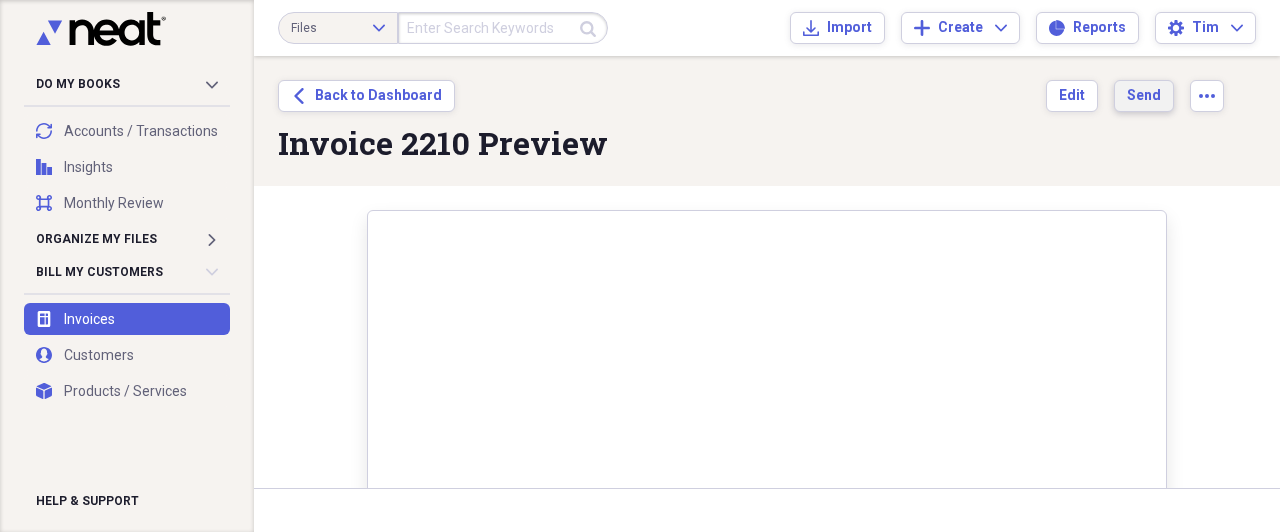 click on "Send" at bounding box center [1144, 96] 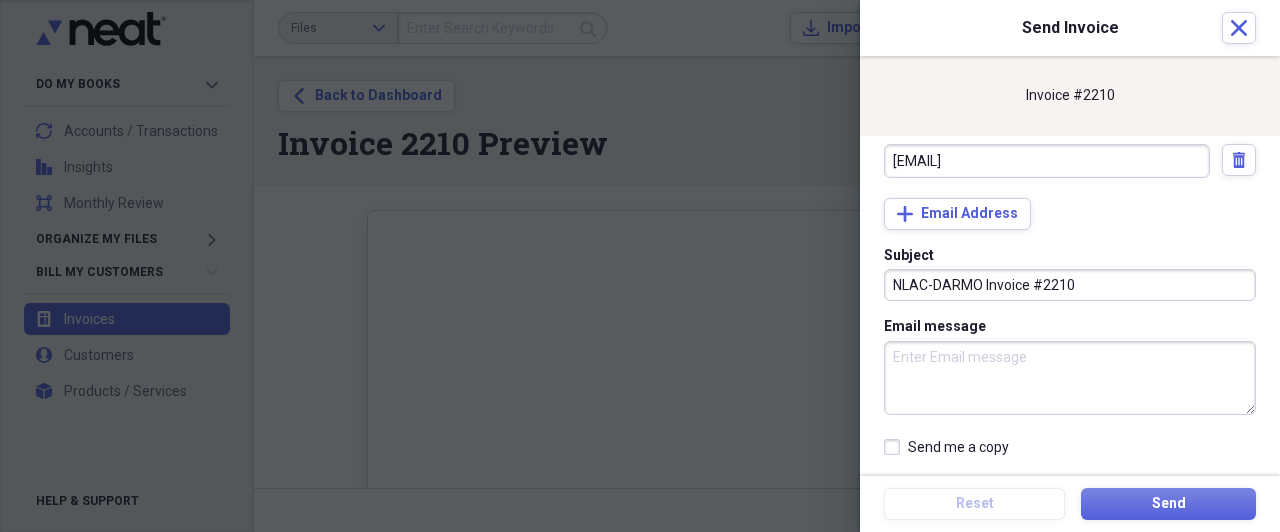 scroll, scrollTop: 105, scrollLeft: 0, axis: vertical 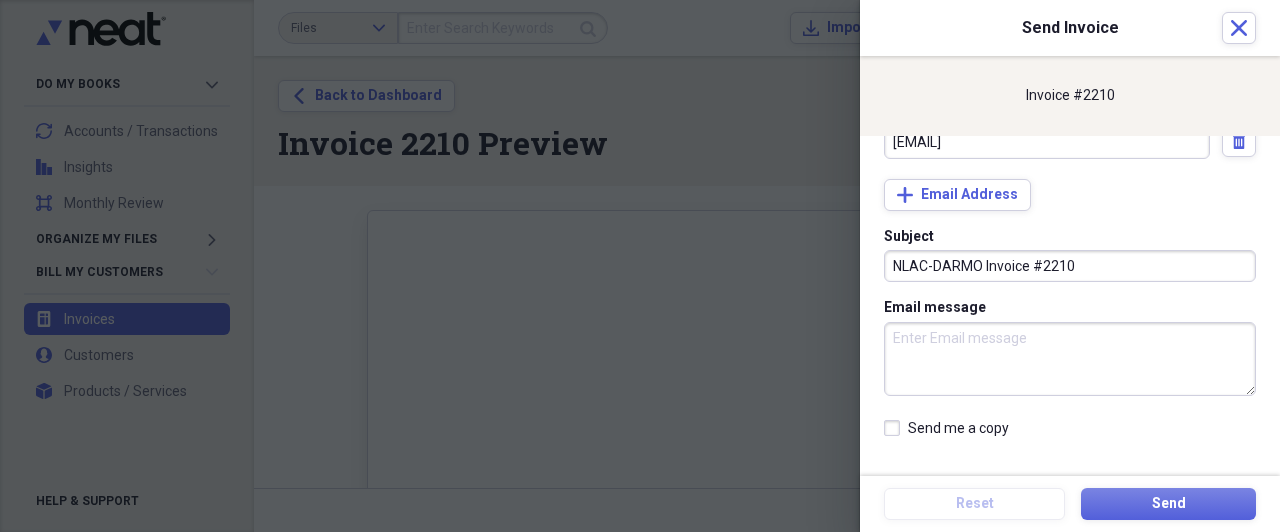 click on "Send me a copy" at bounding box center (946, 428) 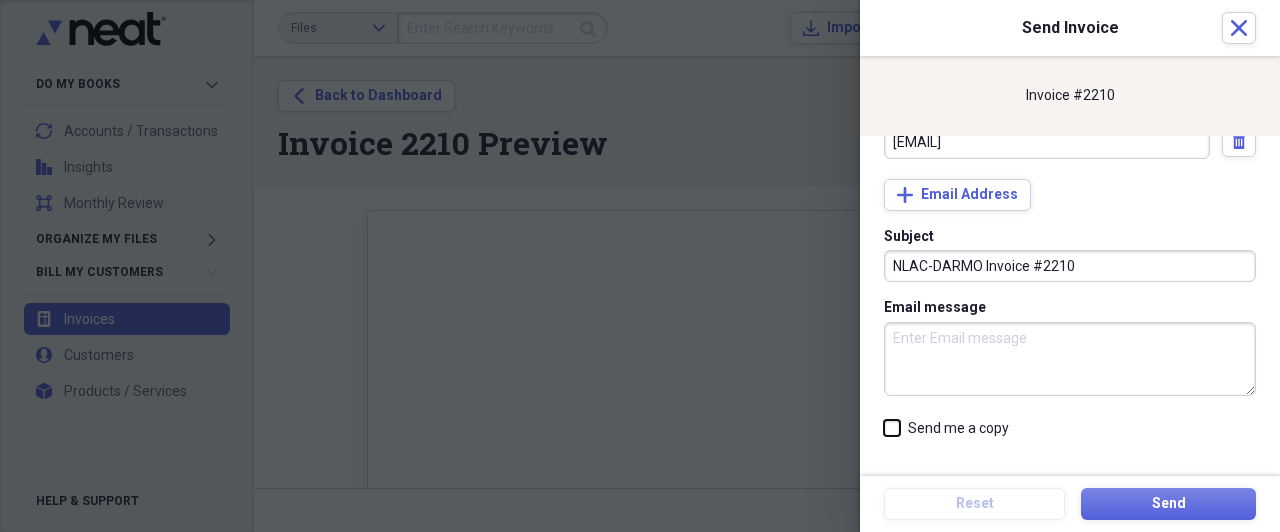 click on "Send me a copy" at bounding box center [884, 532] 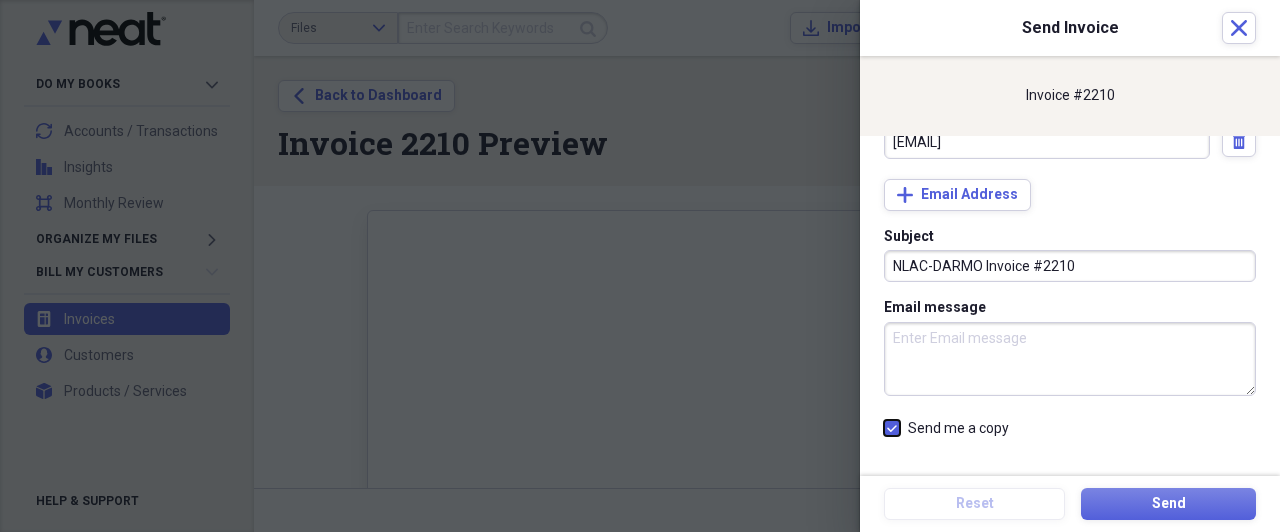 checkbox on "true" 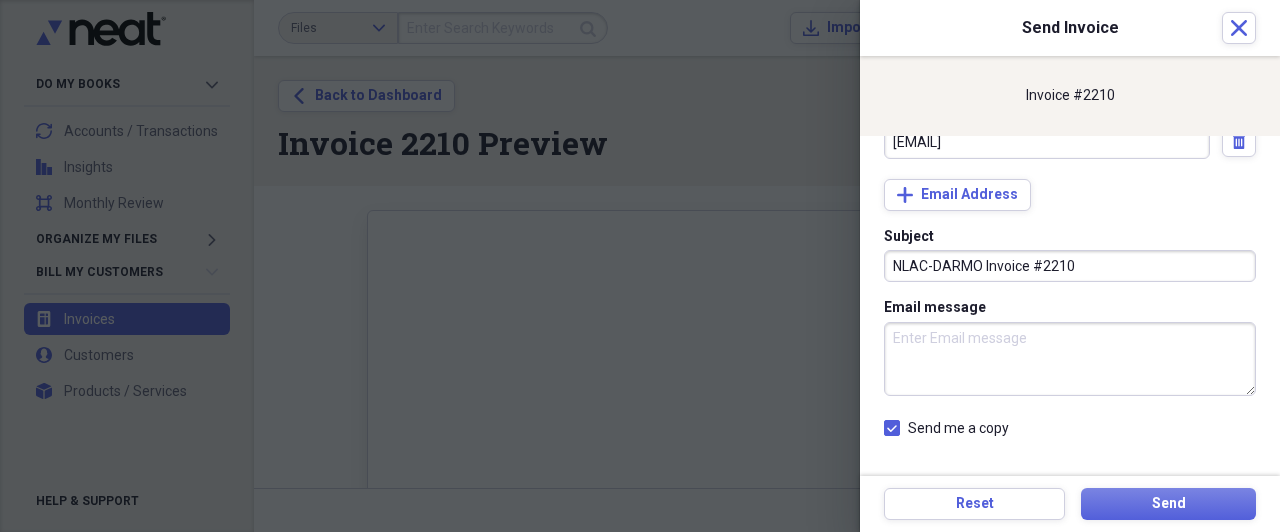 click on "Email message" at bounding box center (1070, 359) 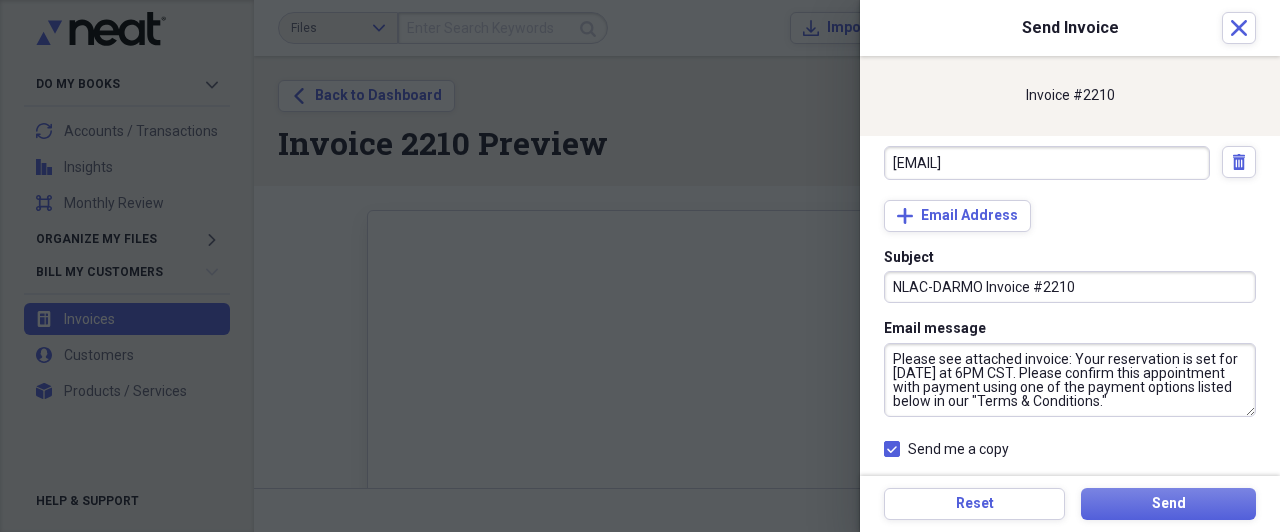 scroll, scrollTop: 105, scrollLeft: 0, axis: vertical 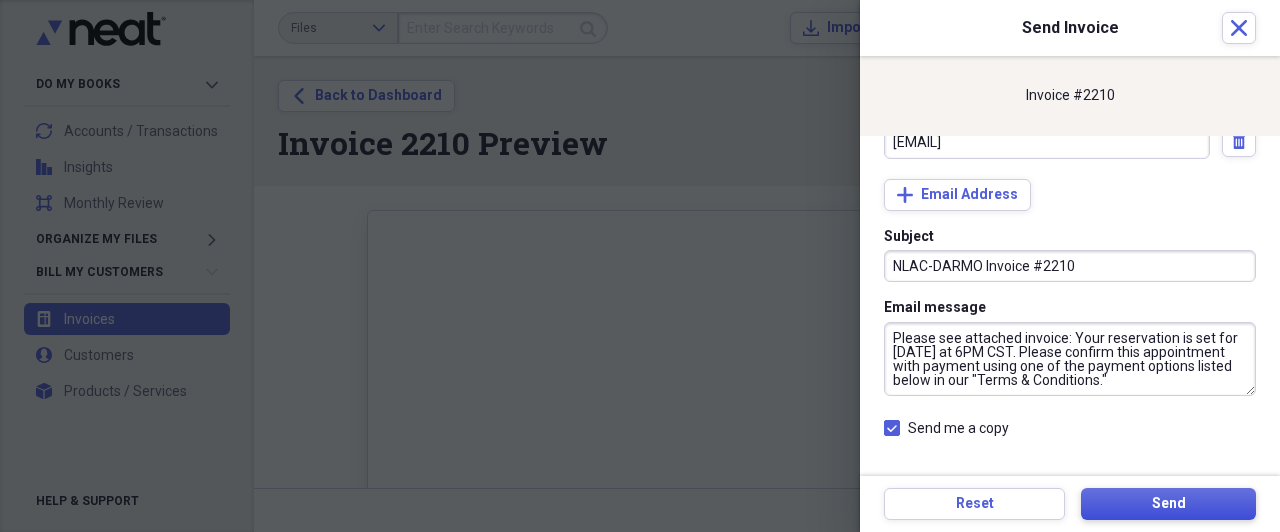 type on "Please see attached invoice: Your reservation is set for [DATE] at 6PM CST. Please confirm this appointment with payment using one of the payment options listed below in our "Terms & Conditions."" 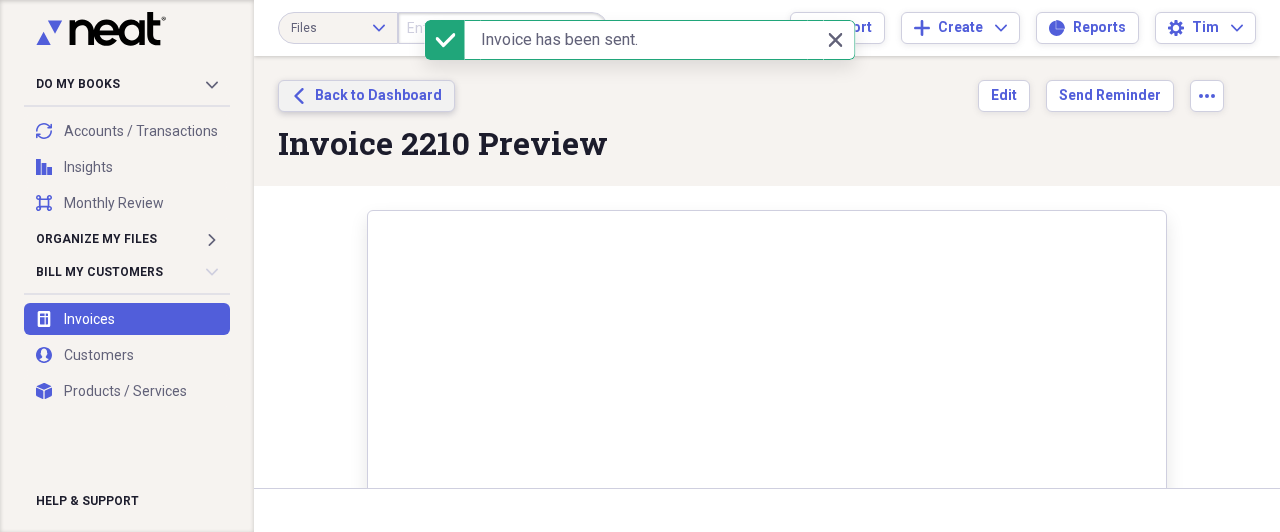 click on "Back to Dashboard" at bounding box center [378, 96] 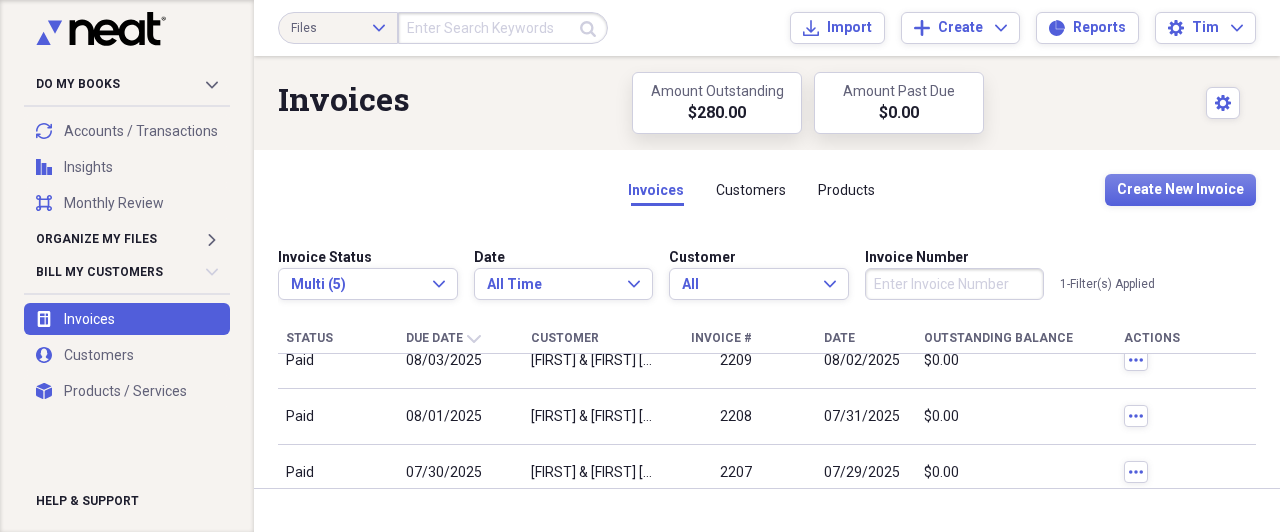 scroll, scrollTop: 0, scrollLeft: 0, axis: both 